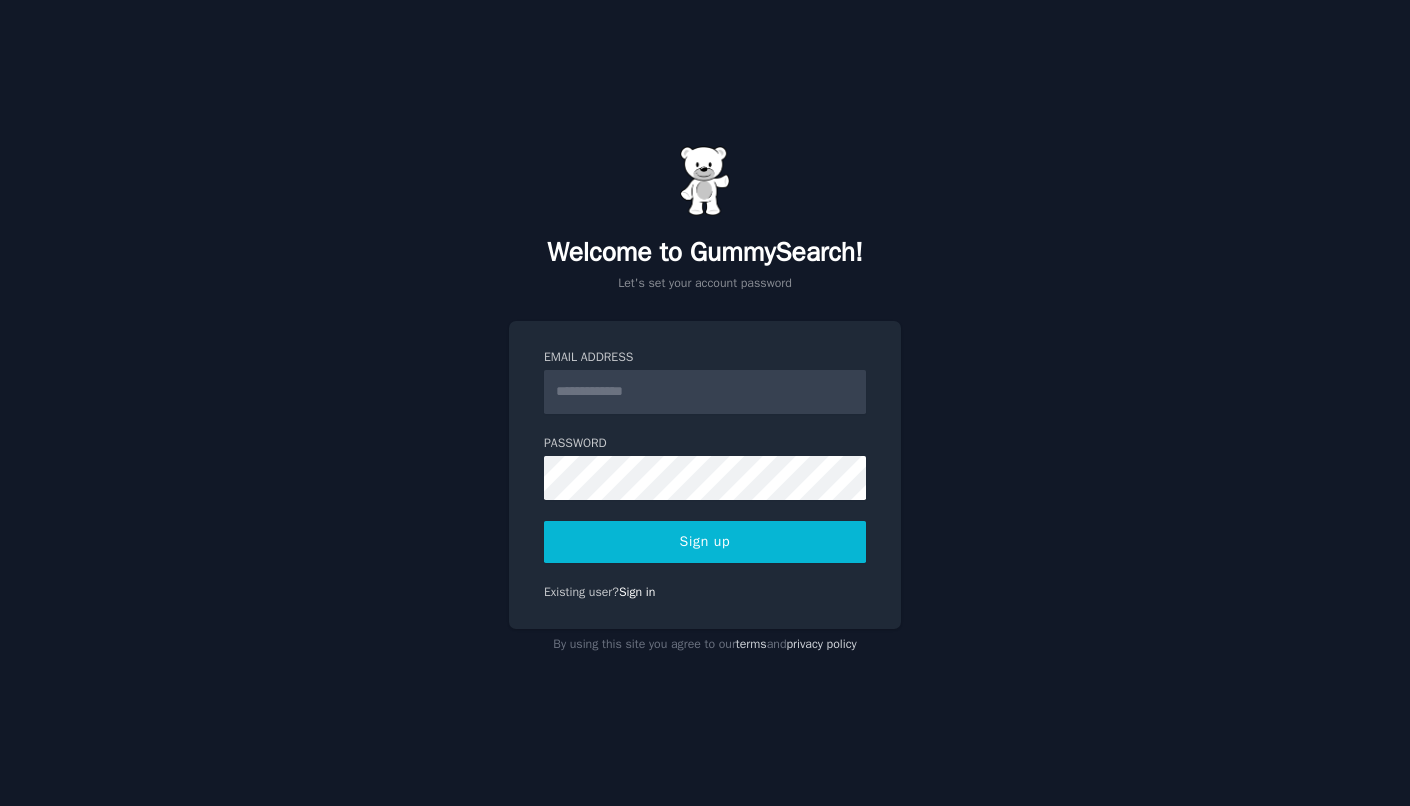 scroll, scrollTop: 0, scrollLeft: 0, axis: both 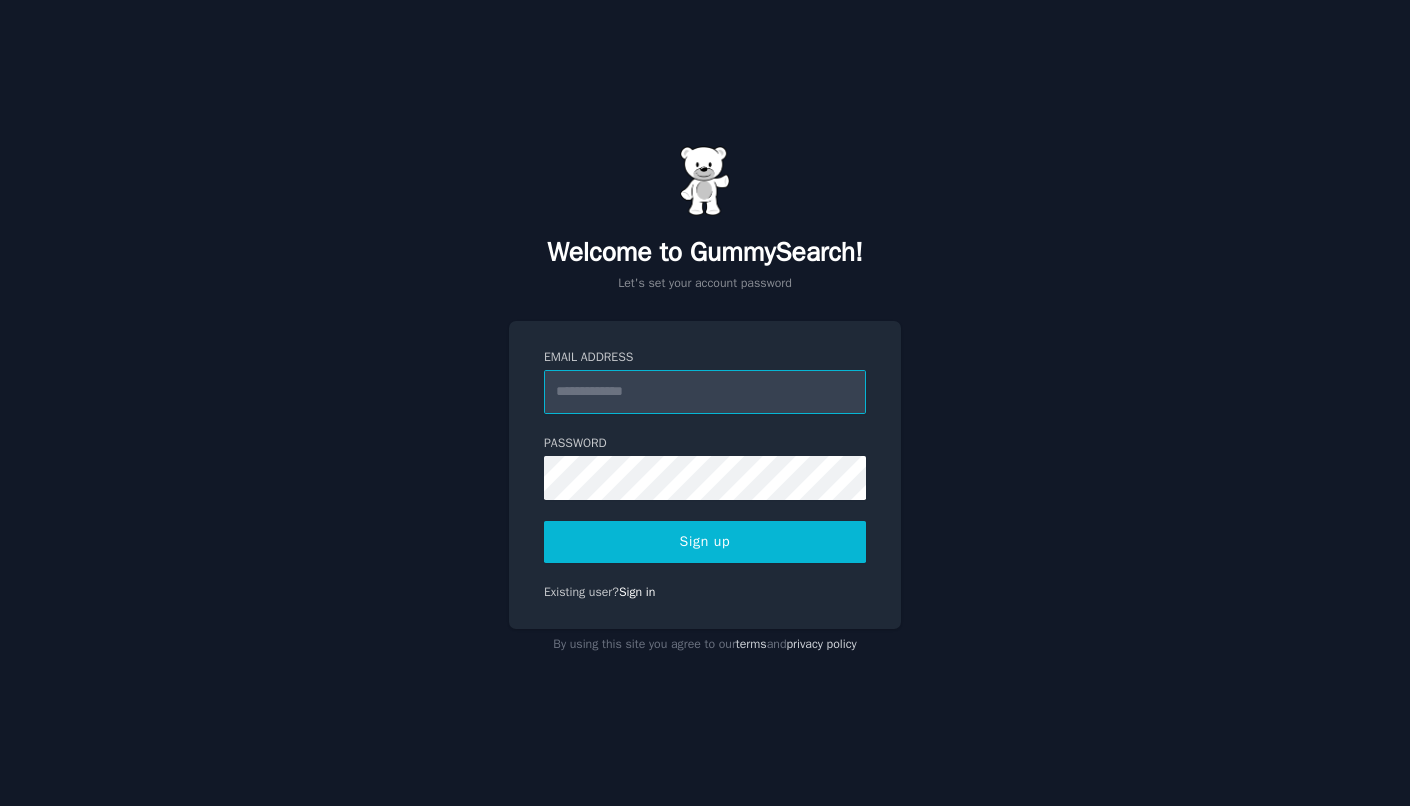 click on "Email Address" at bounding box center [705, 392] 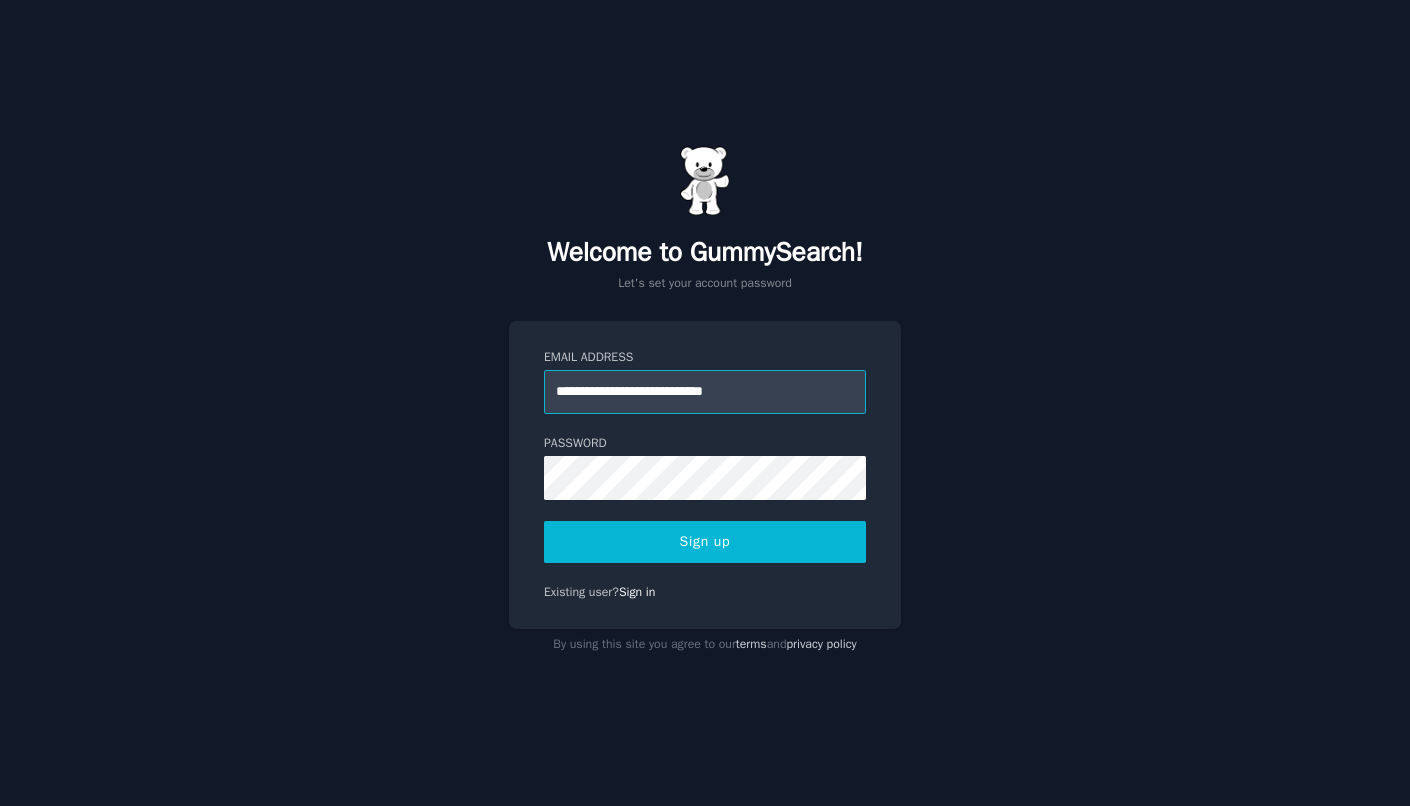 type on "**********" 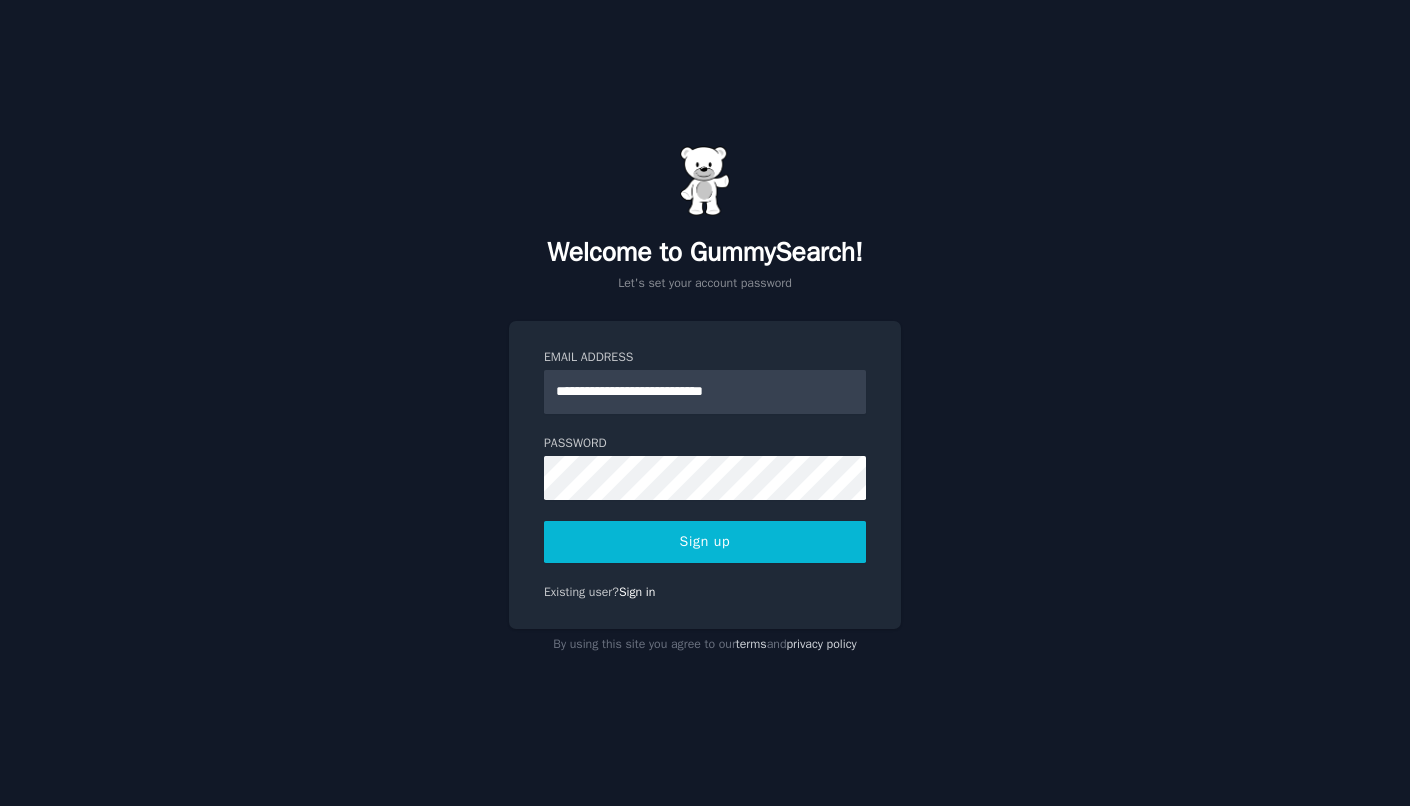 click on "Sign up" at bounding box center [705, 542] 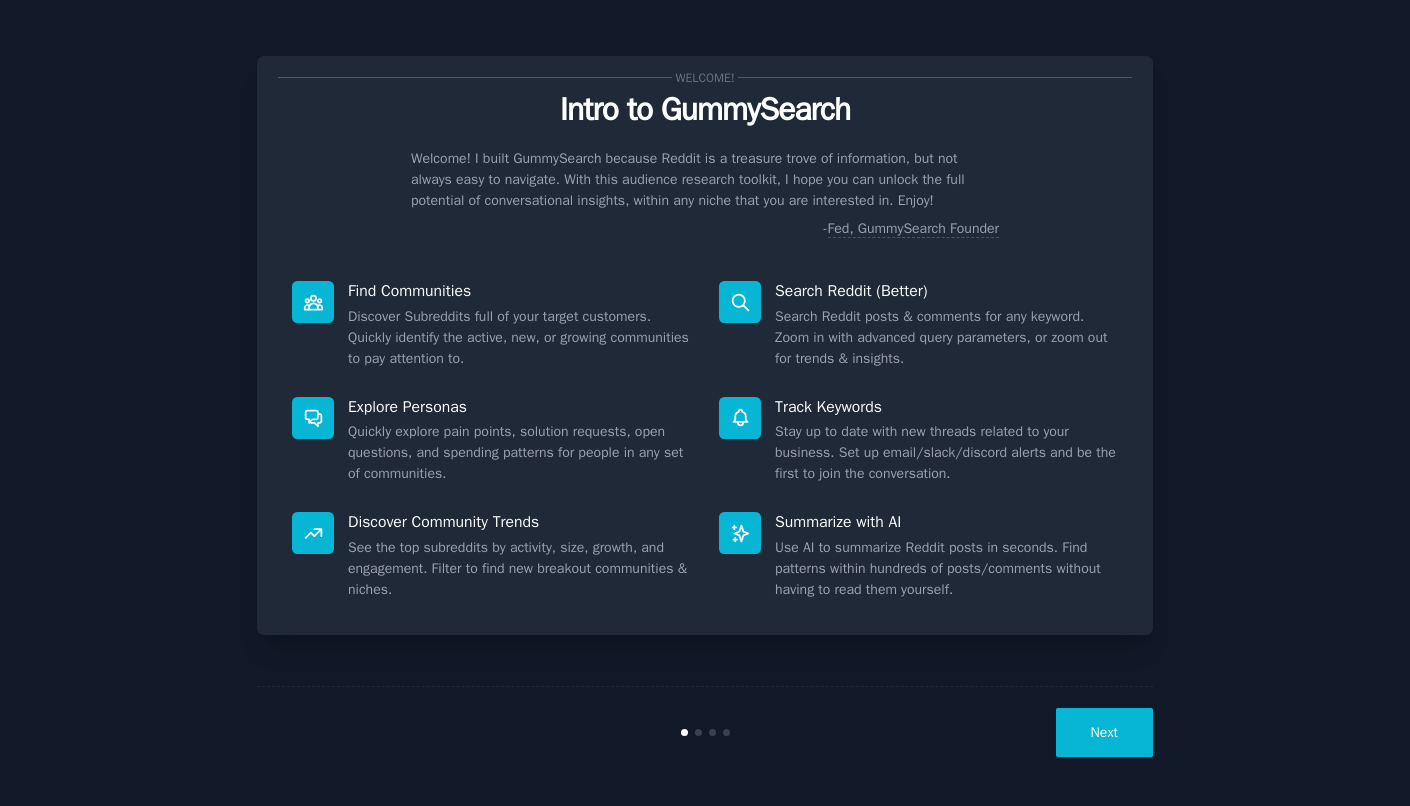 scroll, scrollTop: 0, scrollLeft: 0, axis: both 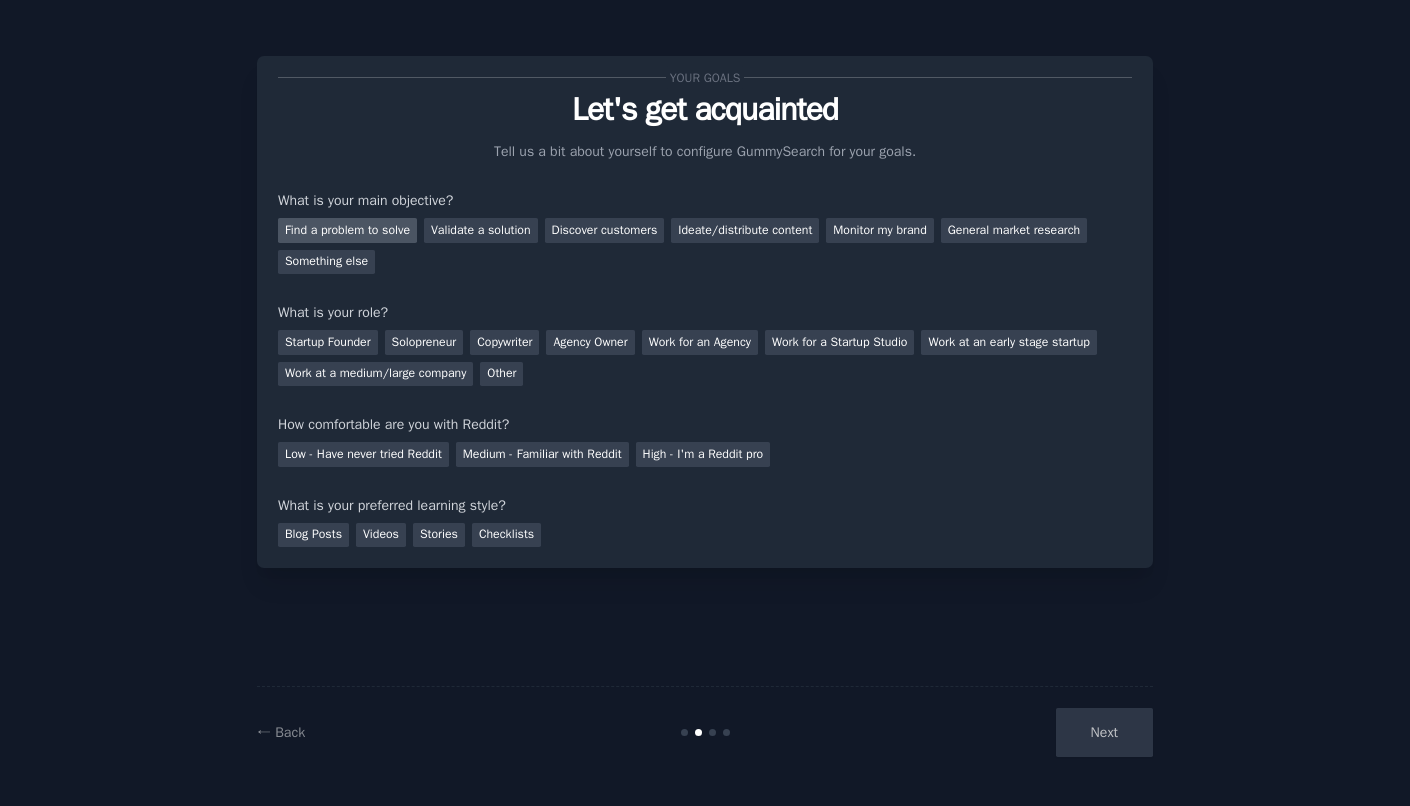 click on "Find a problem to solve" at bounding box center (347, 230) 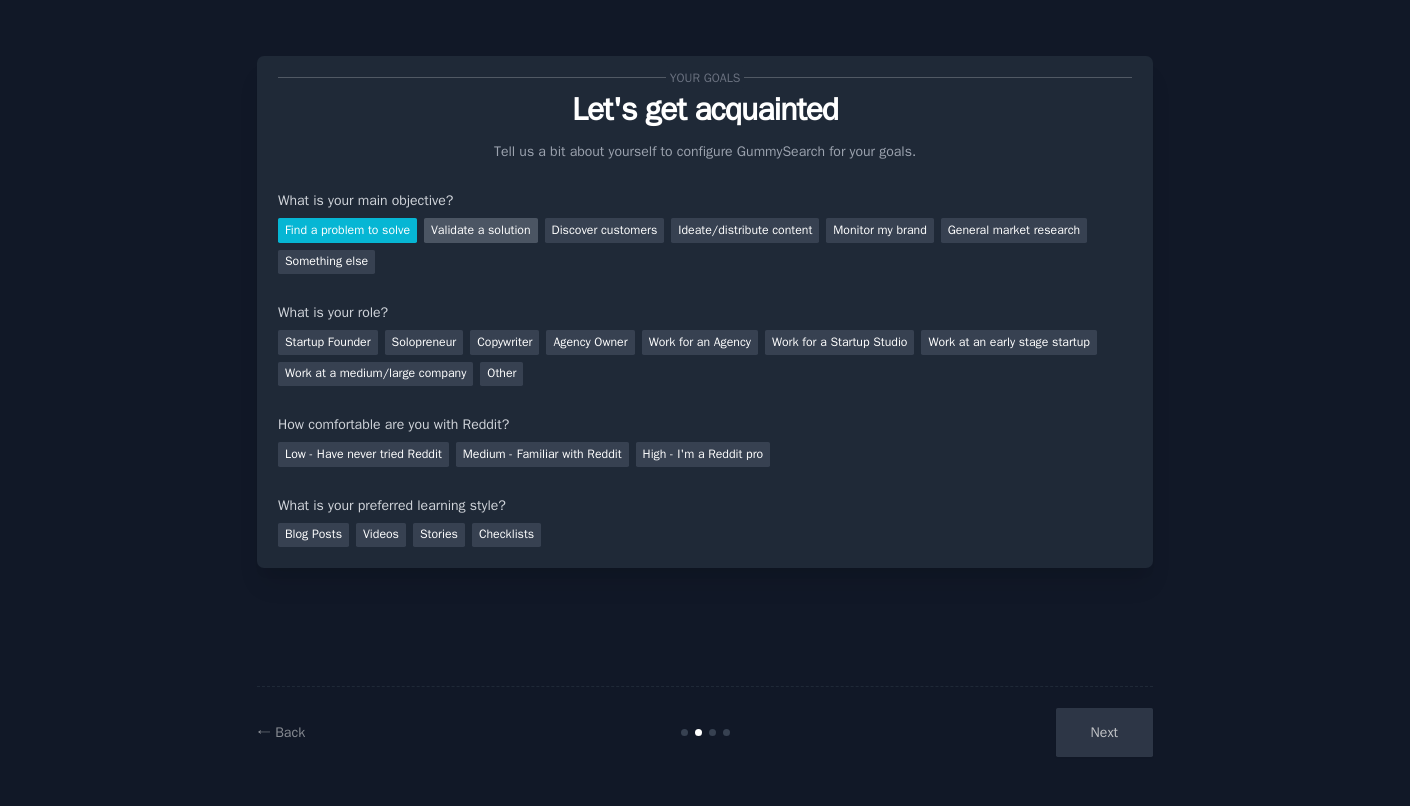 click on "Validate a solution" at bounding box center [481, 230] 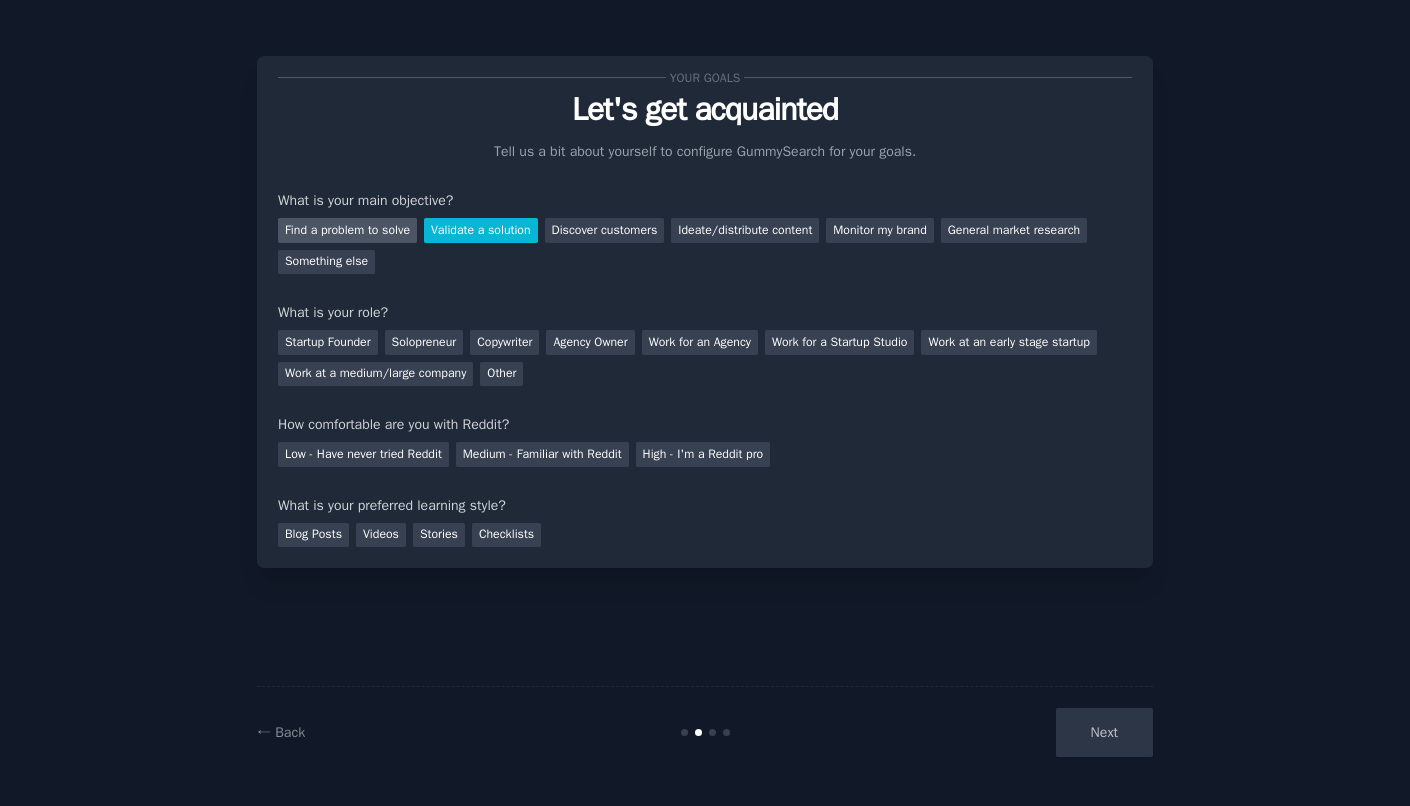 click on "Find a problem to solve" at bounding box center (347, 230) 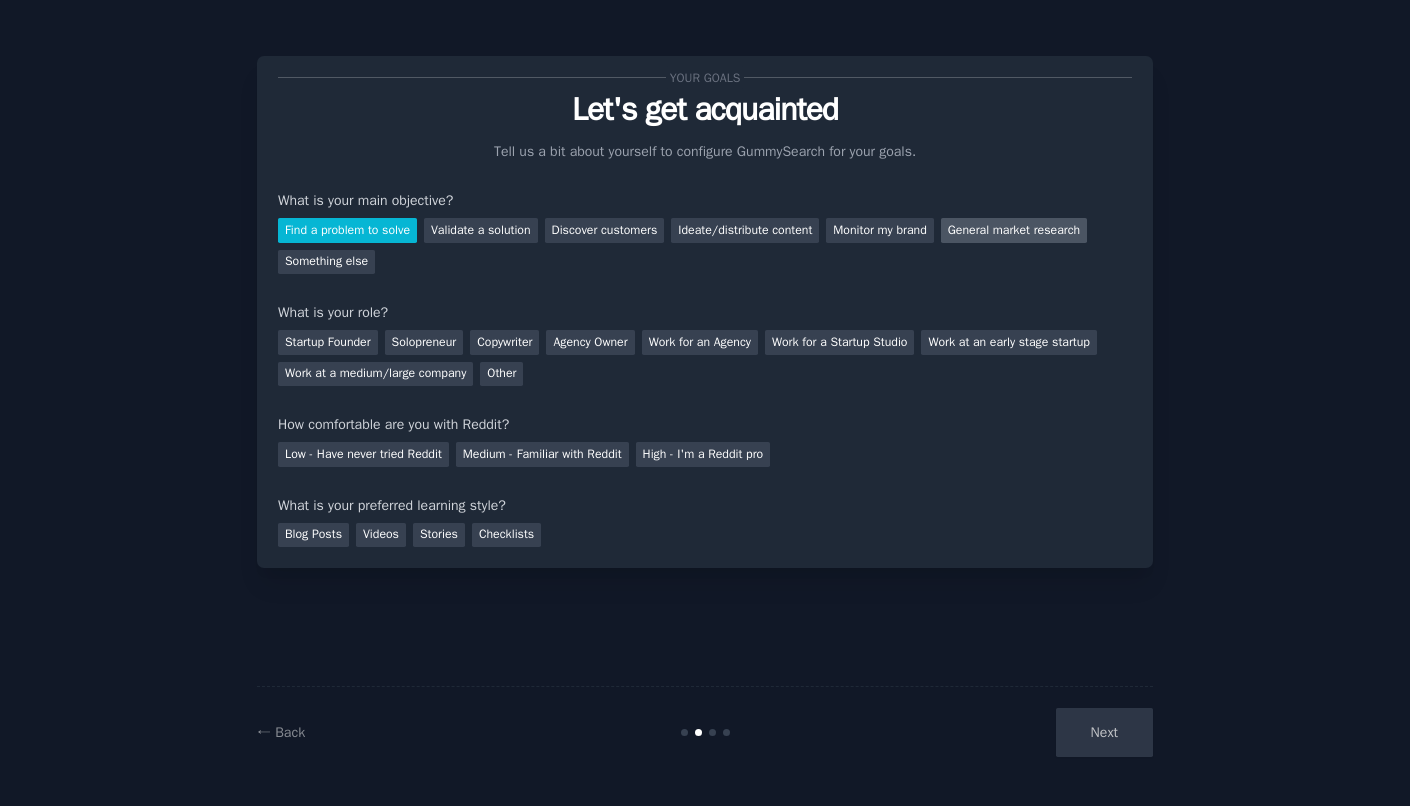 click on "General market research" at bounding box center [1014, 230] 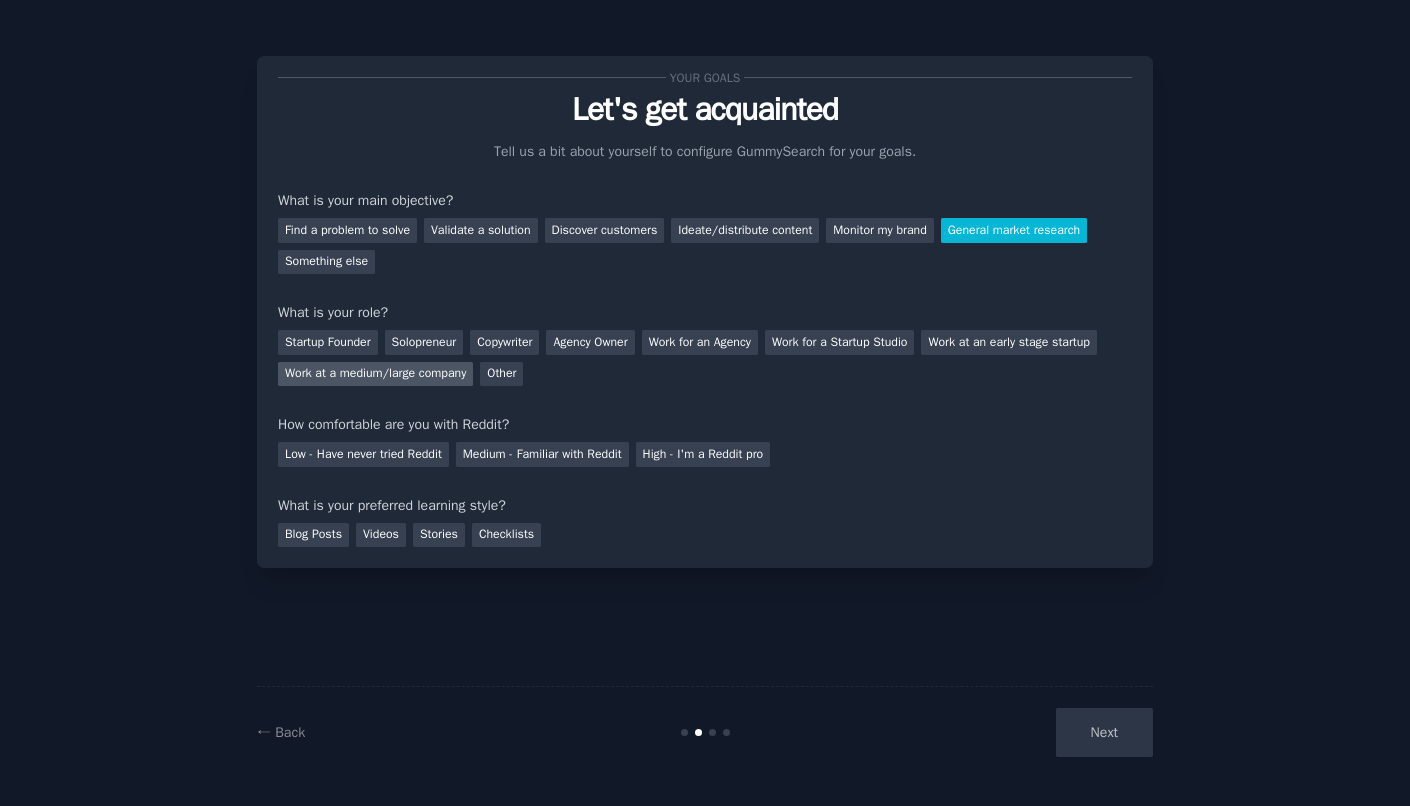 click on "Work at a medium/large company" at bounding box center (375, 374) 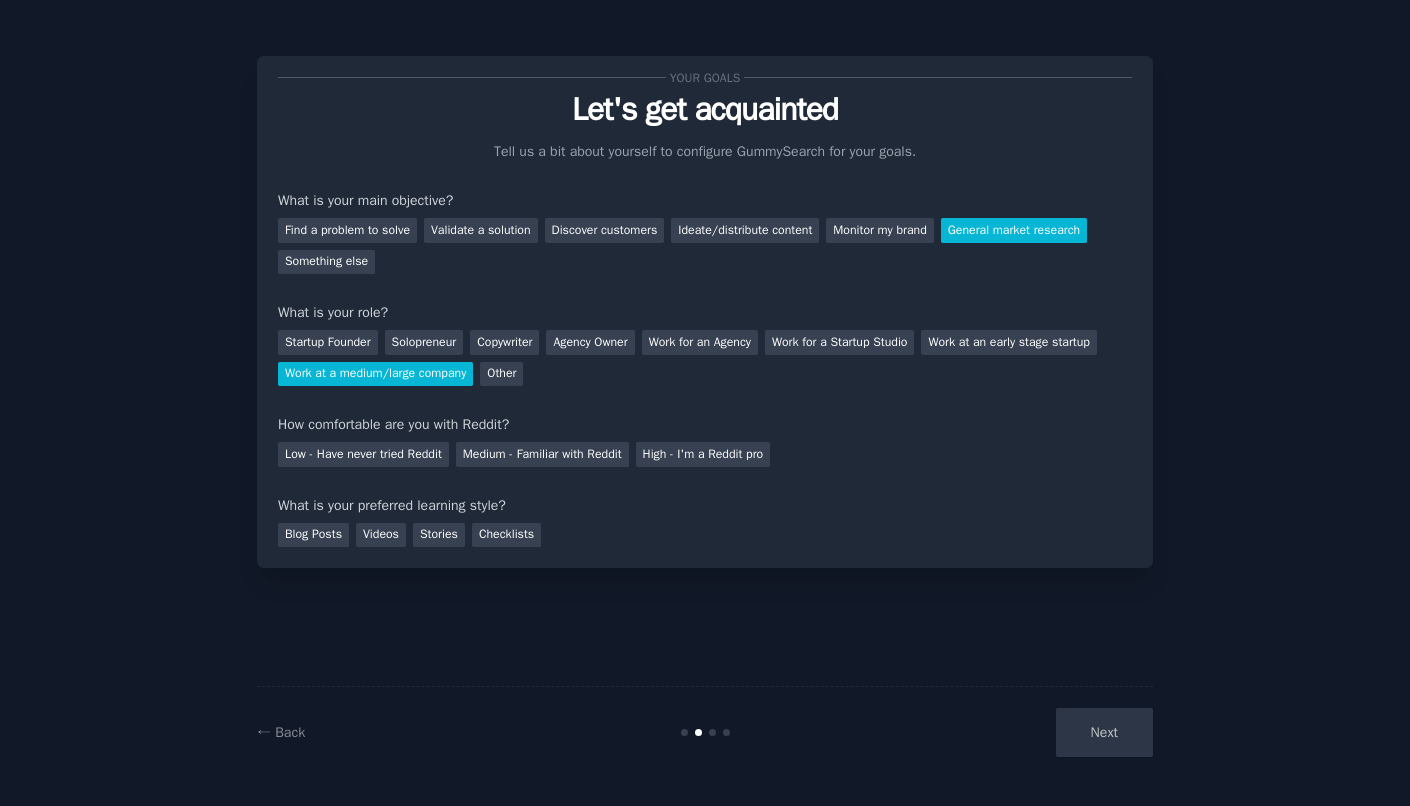 scroll, scrollTop: 0, scrollLeft: 0, axis: both 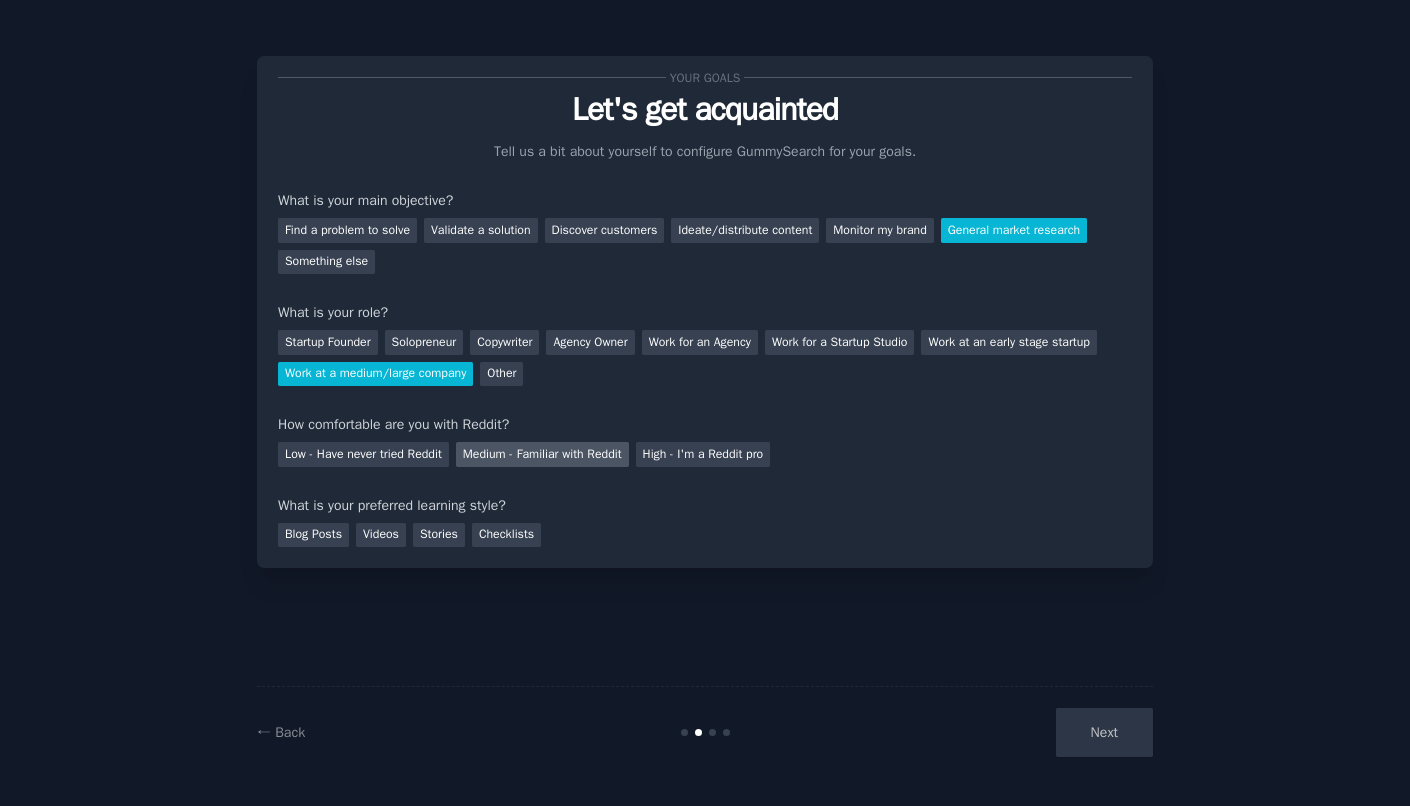 click on "Medium - Familiar with Reddit" at bounding box center (542, 454) 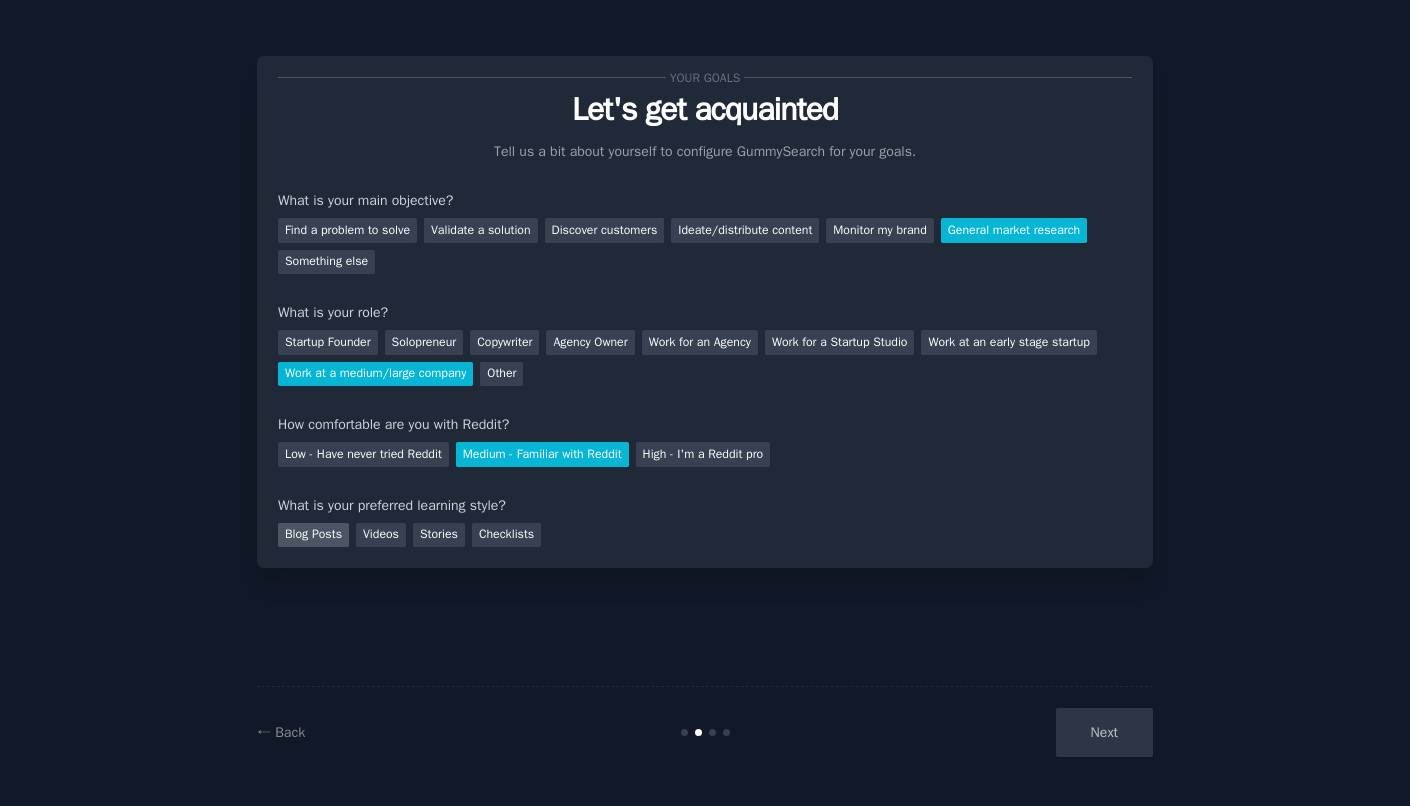 click on "Blog Posts" at bounding box center (313, 535) 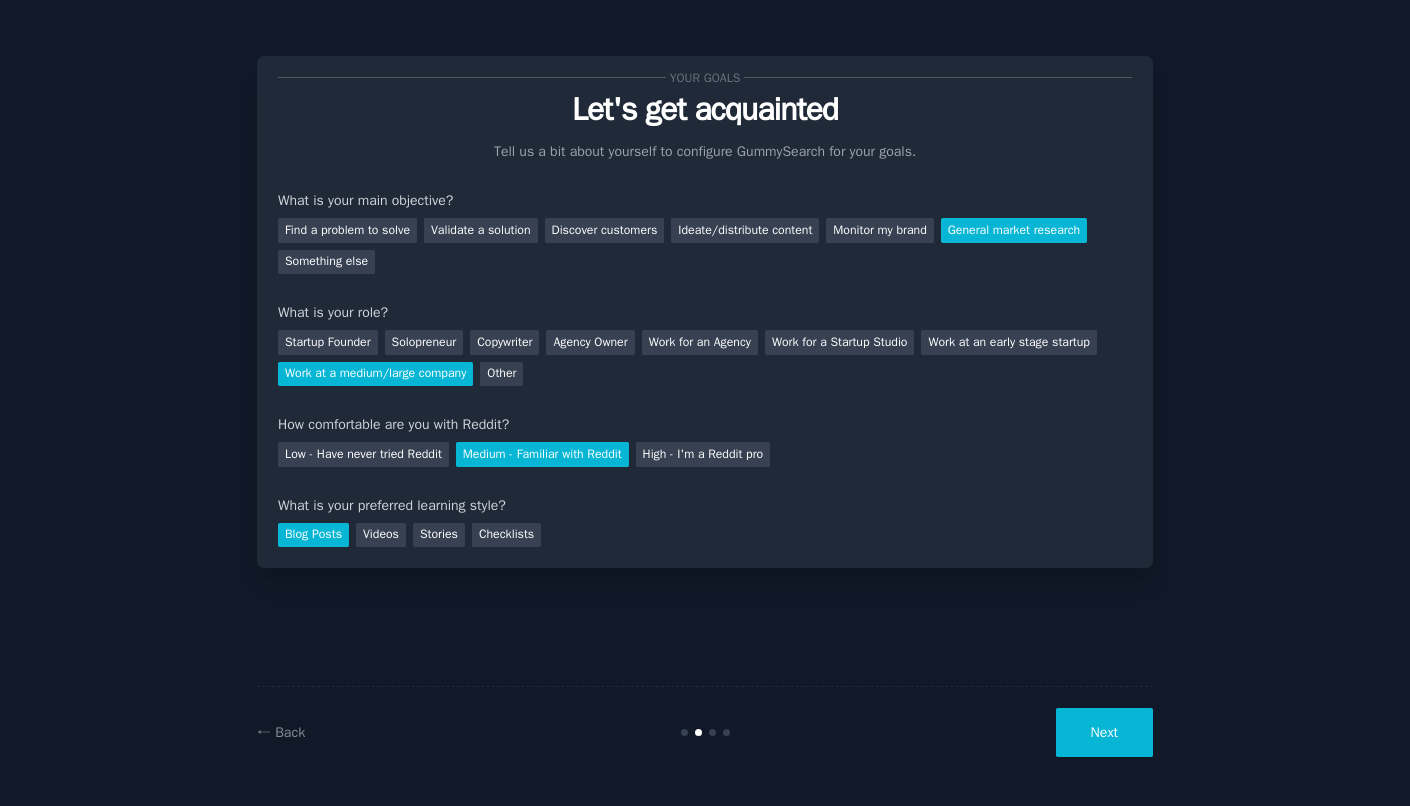 click on "Next" at bounding box center (1104, 732) 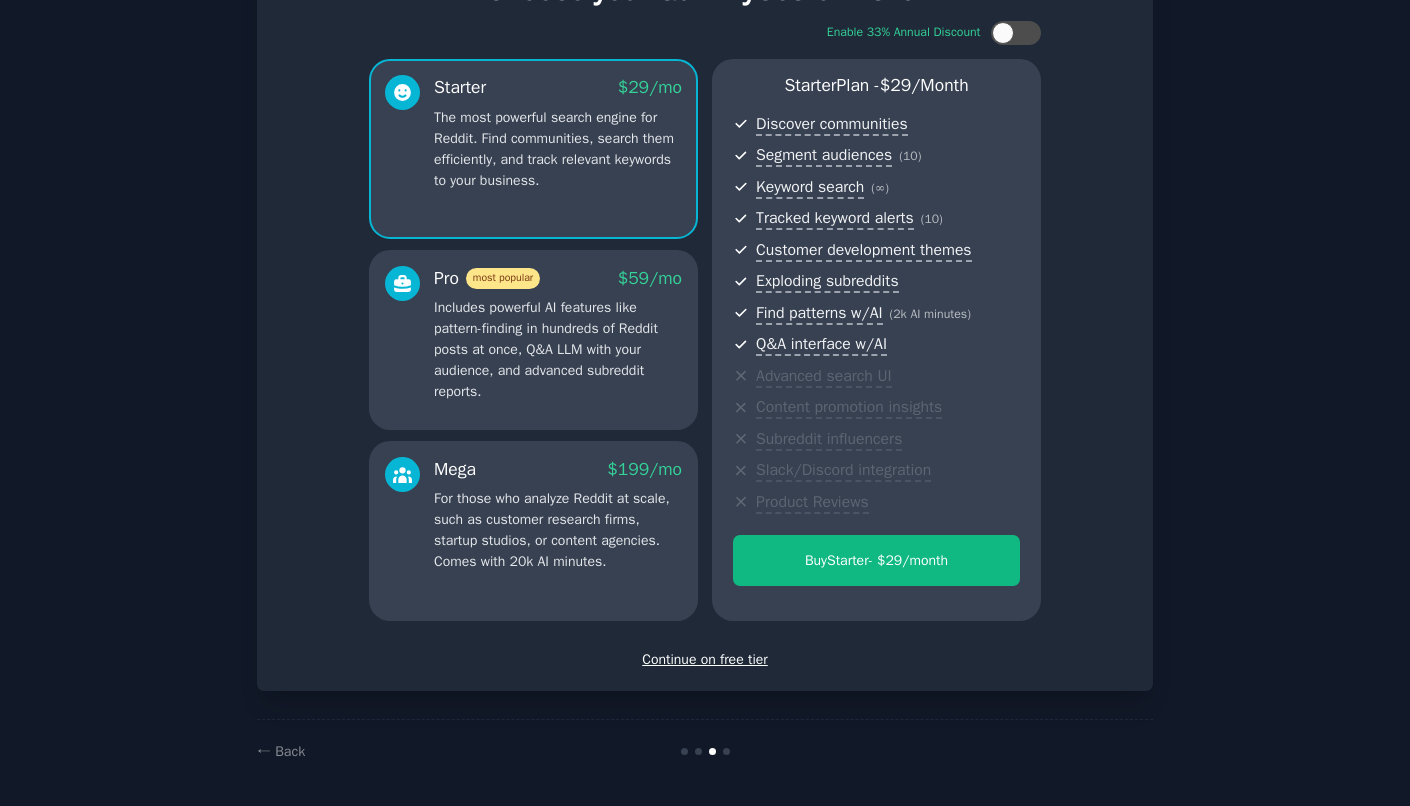 scroll, scrollTop: 118, scrollLeft: 0, axis: vertical 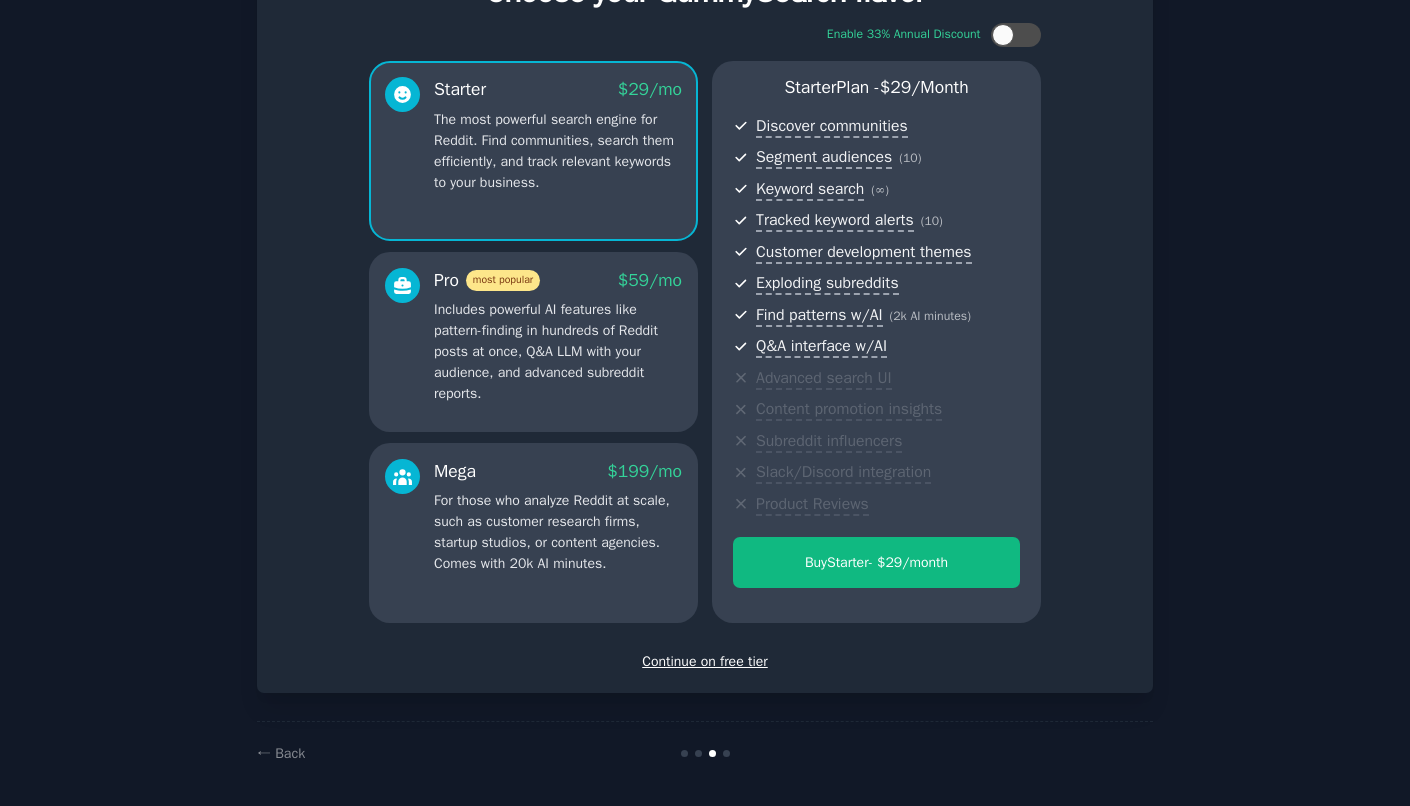 click on "Continue on free tier" at bounding box center (705, 661) 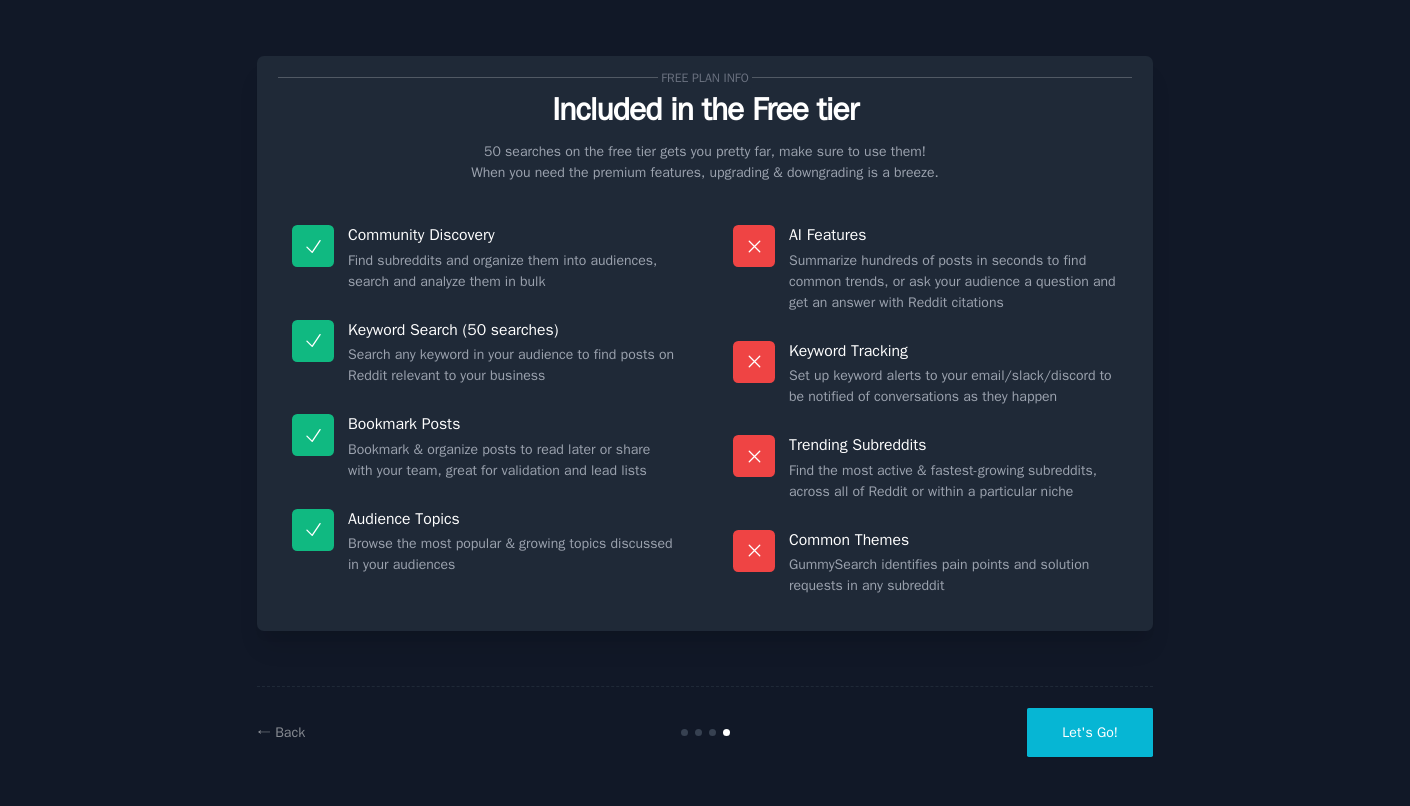 scroll, scrollTop: 0, scrollLeft: 0, axis: both 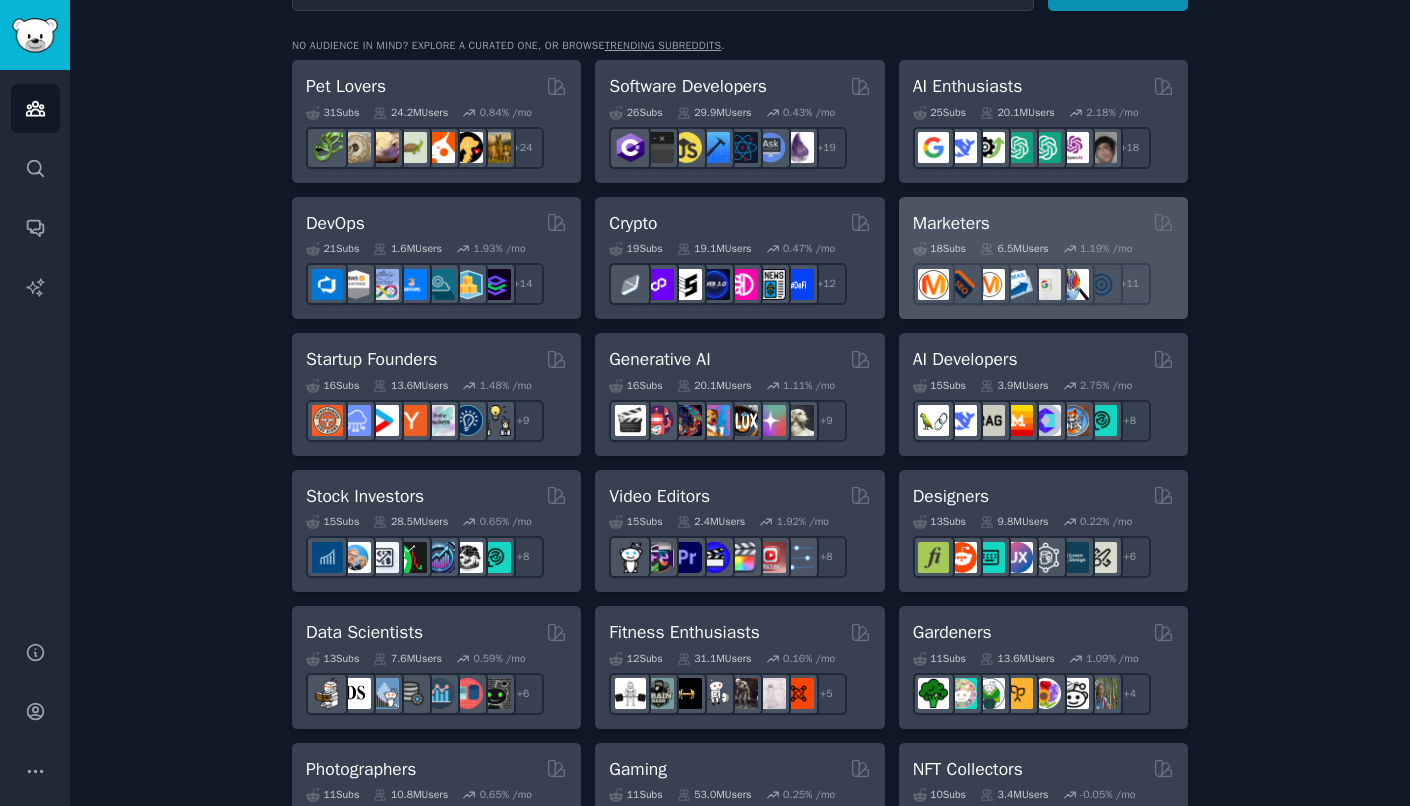 click on "[FIRST] Curated by GummySearch" at bounding box center (1043, 223) 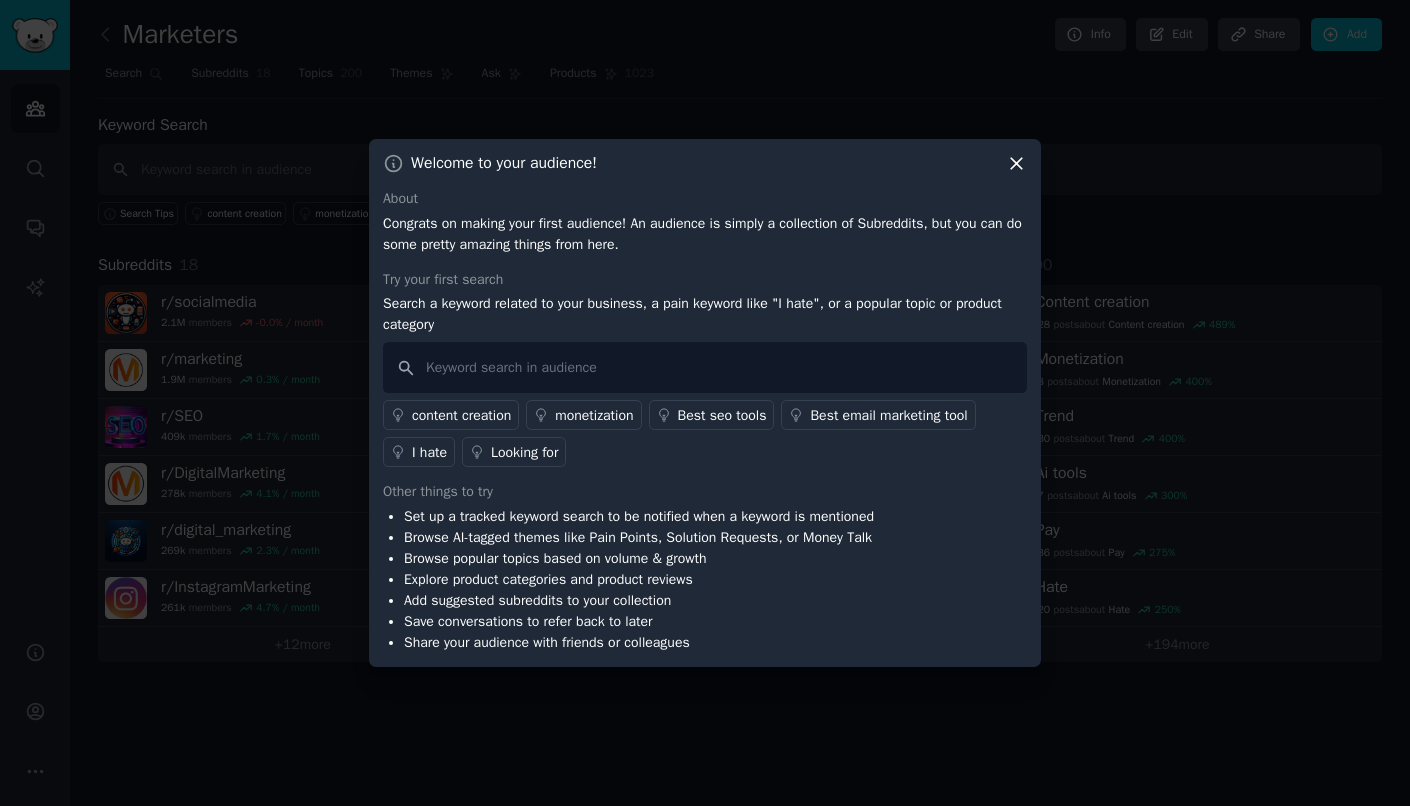 click 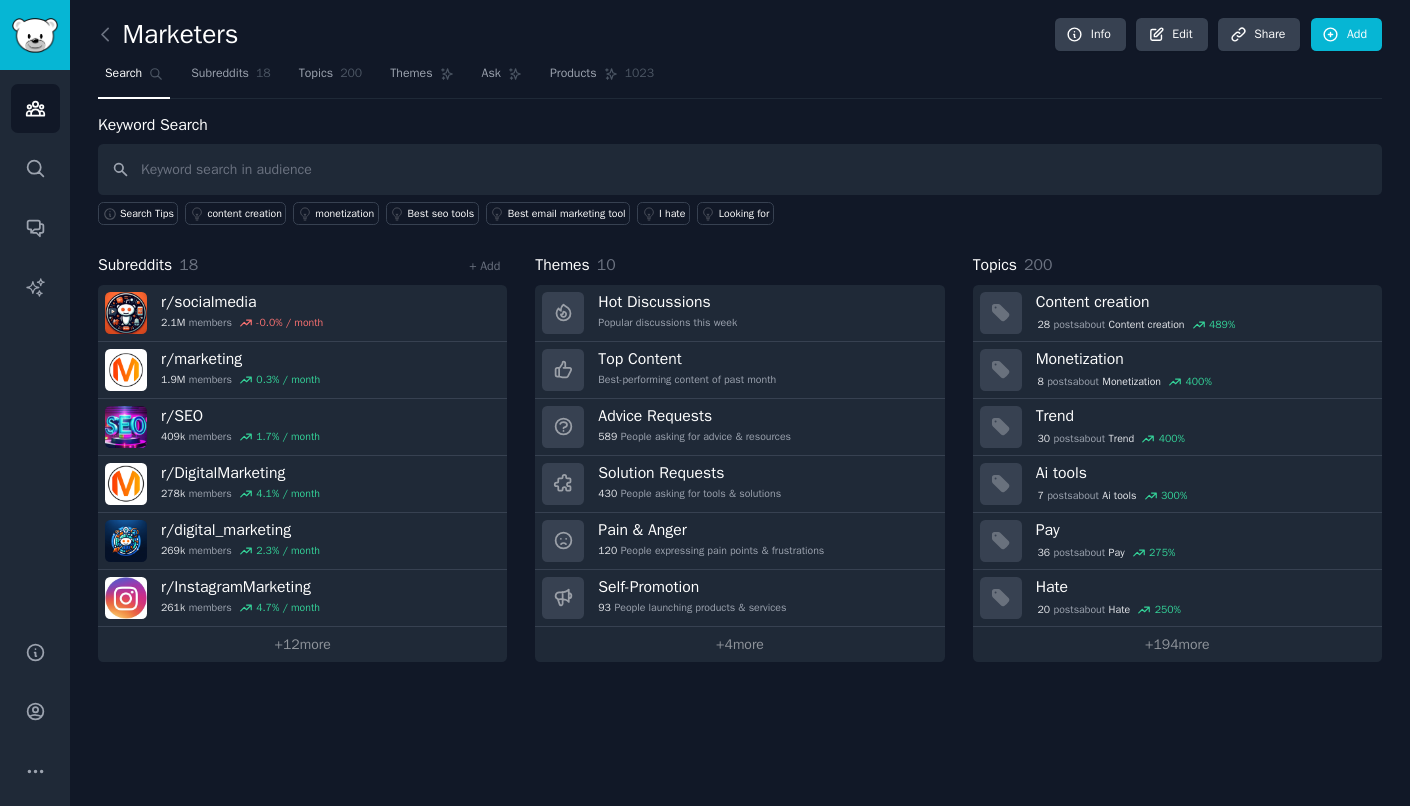 click on "Marketers Info Edit Share Add Search Subreddits 18 Topics 200 Themes Ask Products 1023 Keyword Search Search Tips content creation monetization Best seo tools Best email marketing tool I hate Looking for Subreddits 18 + Add r/ socialmedia 2.1M  members -0.0 % / month r/ marketing 1.9M  members 0.3 % / month r/ SEO 409k  members 1.7 % / month r/ DigitalMarketing 278k  members 4.1 % / month r/ digital_marketing 269k  members 2.3 % / month r/ InstagramMarketing 261k  members 4.7 % / month +  12  more Themes 10 Hot Discussions Popular discussions this week Top Content Best-performing content of past month Advice Requests 589 People asking for advice & resources Solution Requests 430 People asking for tools & solutions Pain & Anger 120 People expressing pain points & frustrations Self-Promotion 93 People launching products & services +  4  more Topics 200 Content creation 28  post s  about  Content creation 489 % Monetization 8  post s  about  Monetization 400 % Trend 30  post s  about  Trend 400 % Ai tools 7 s %" 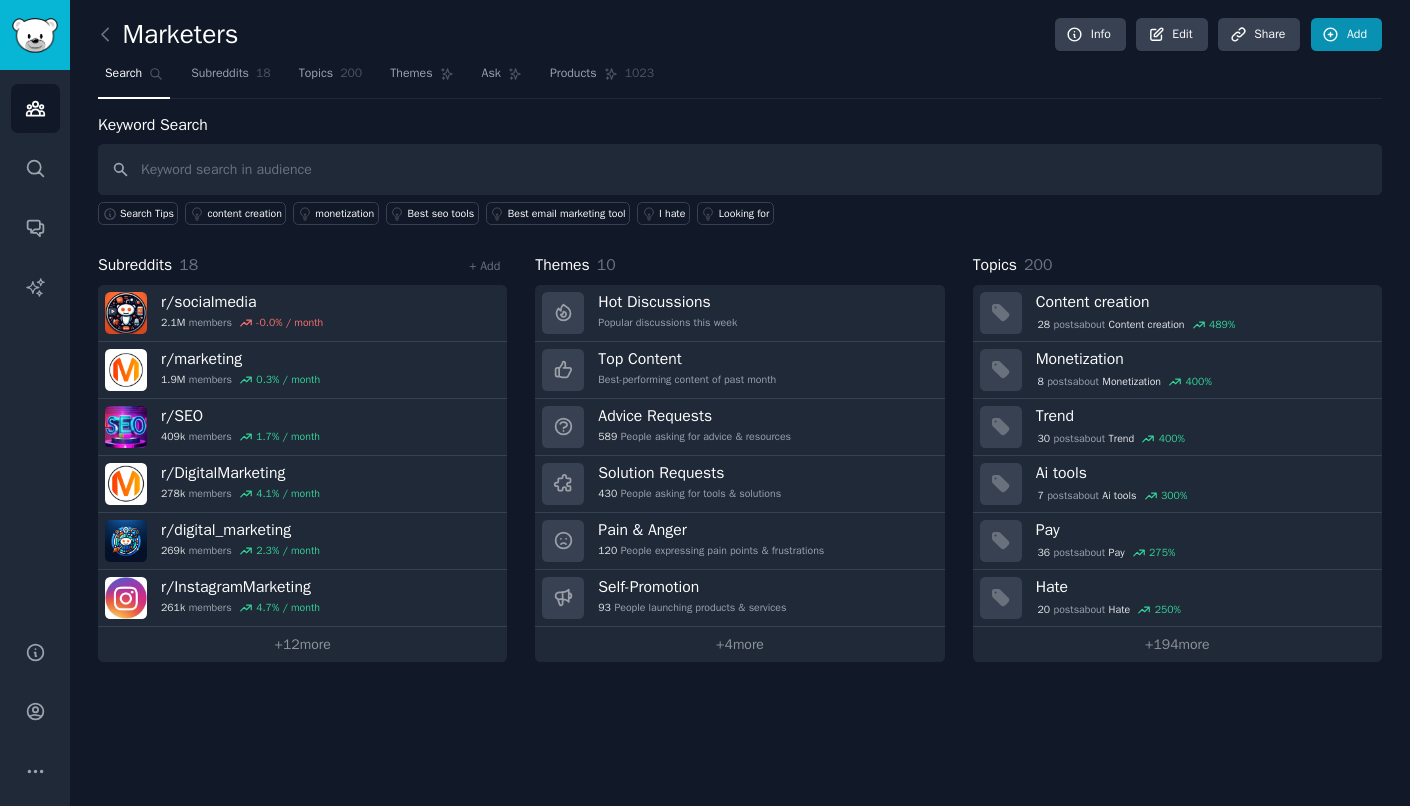 click 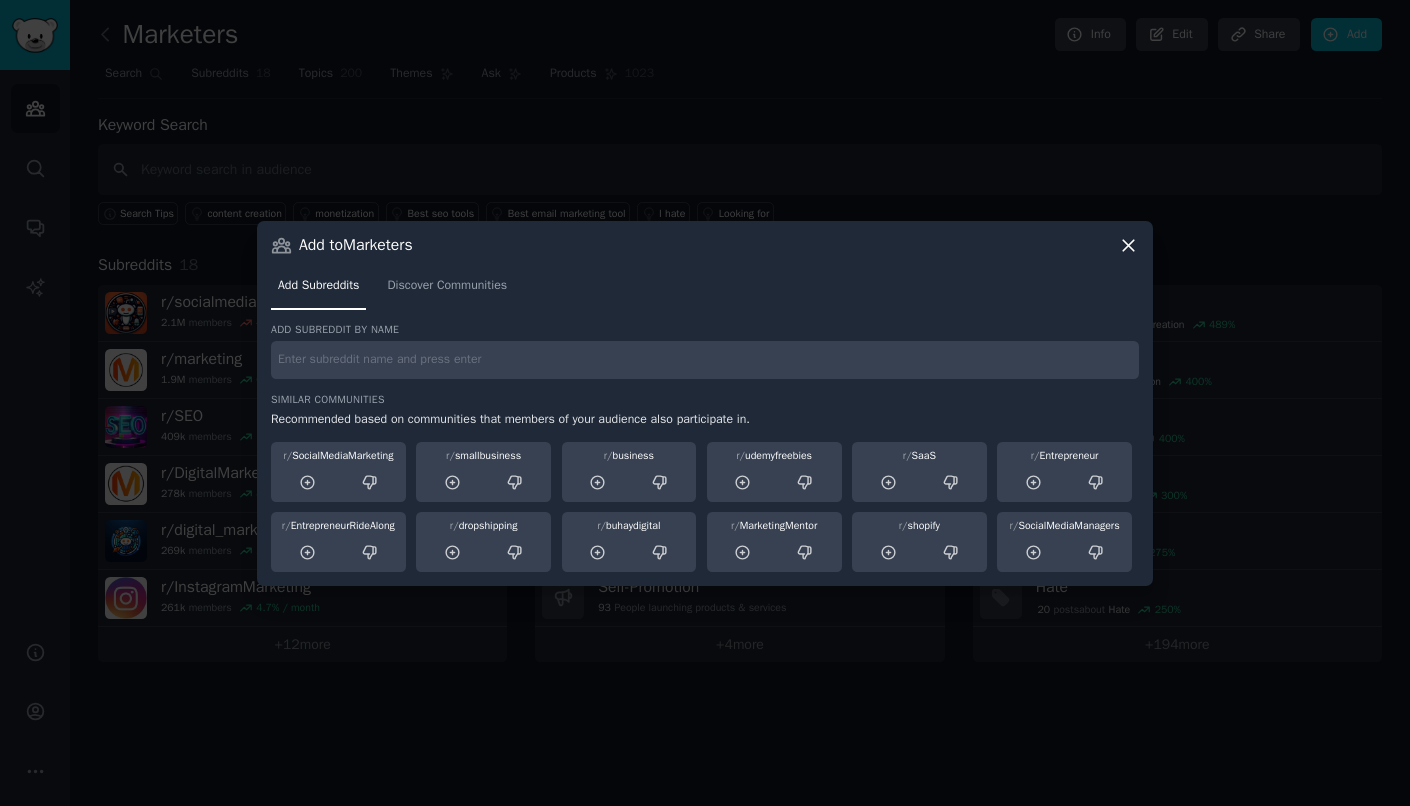 click 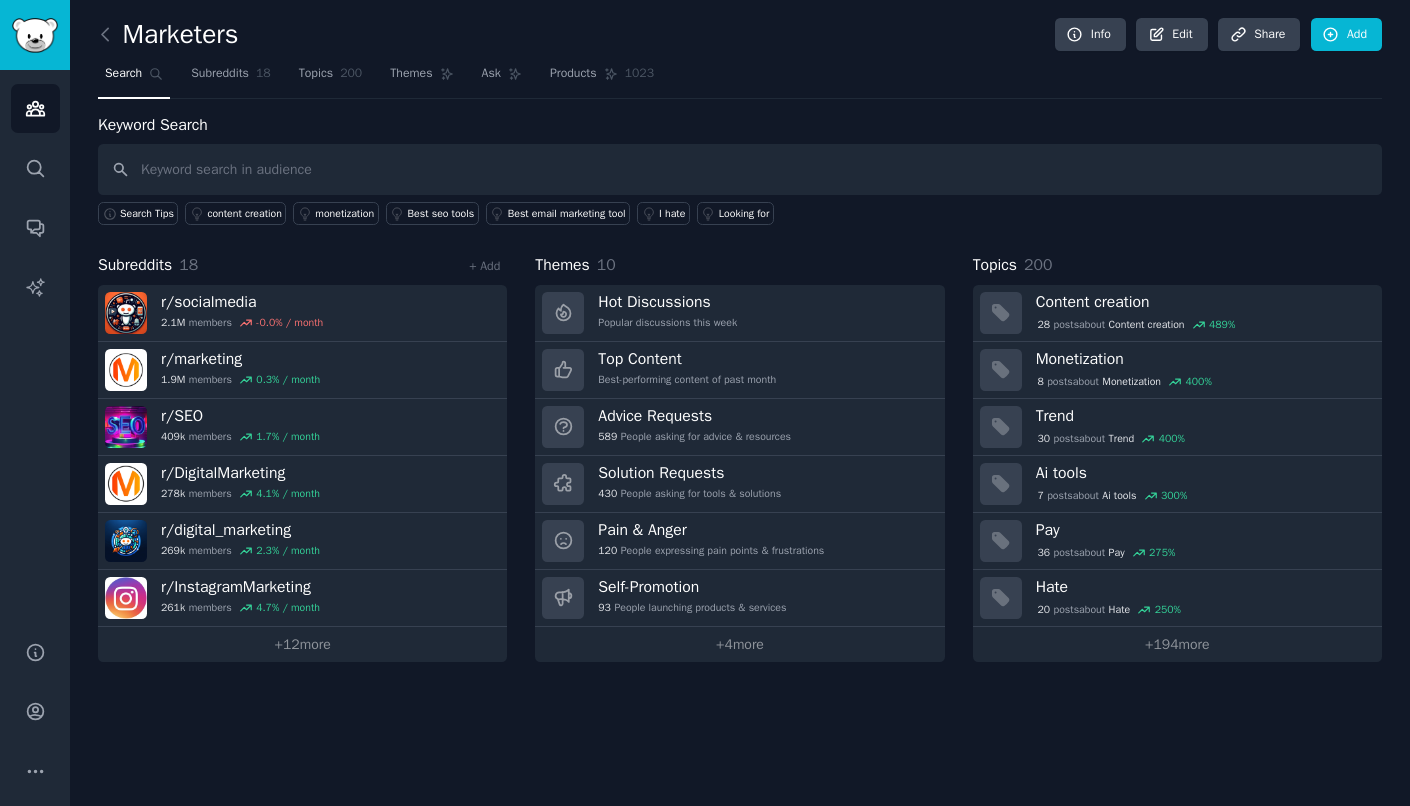click at bounding box center (110, 35) 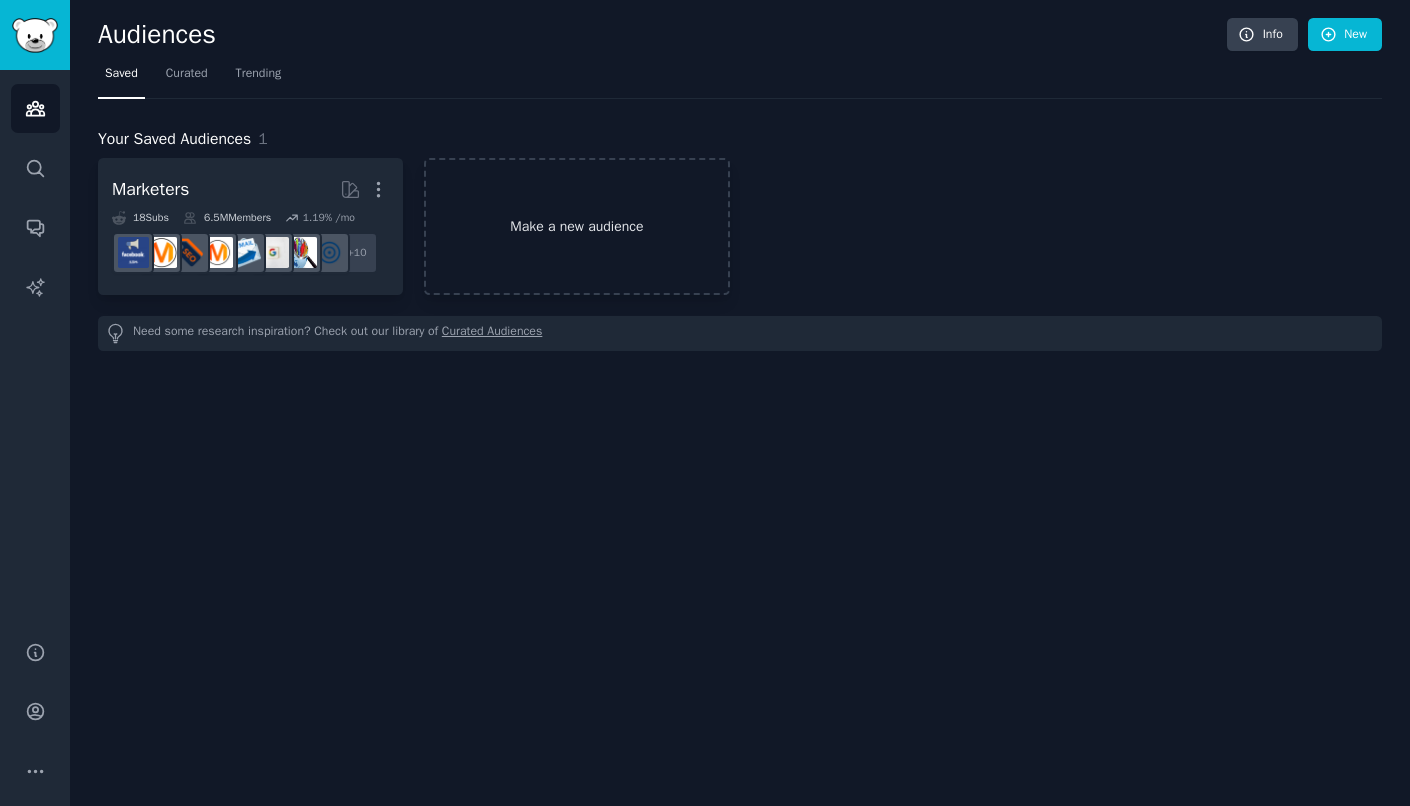 click on "Make a new audience" at bounding box center (576, 226) 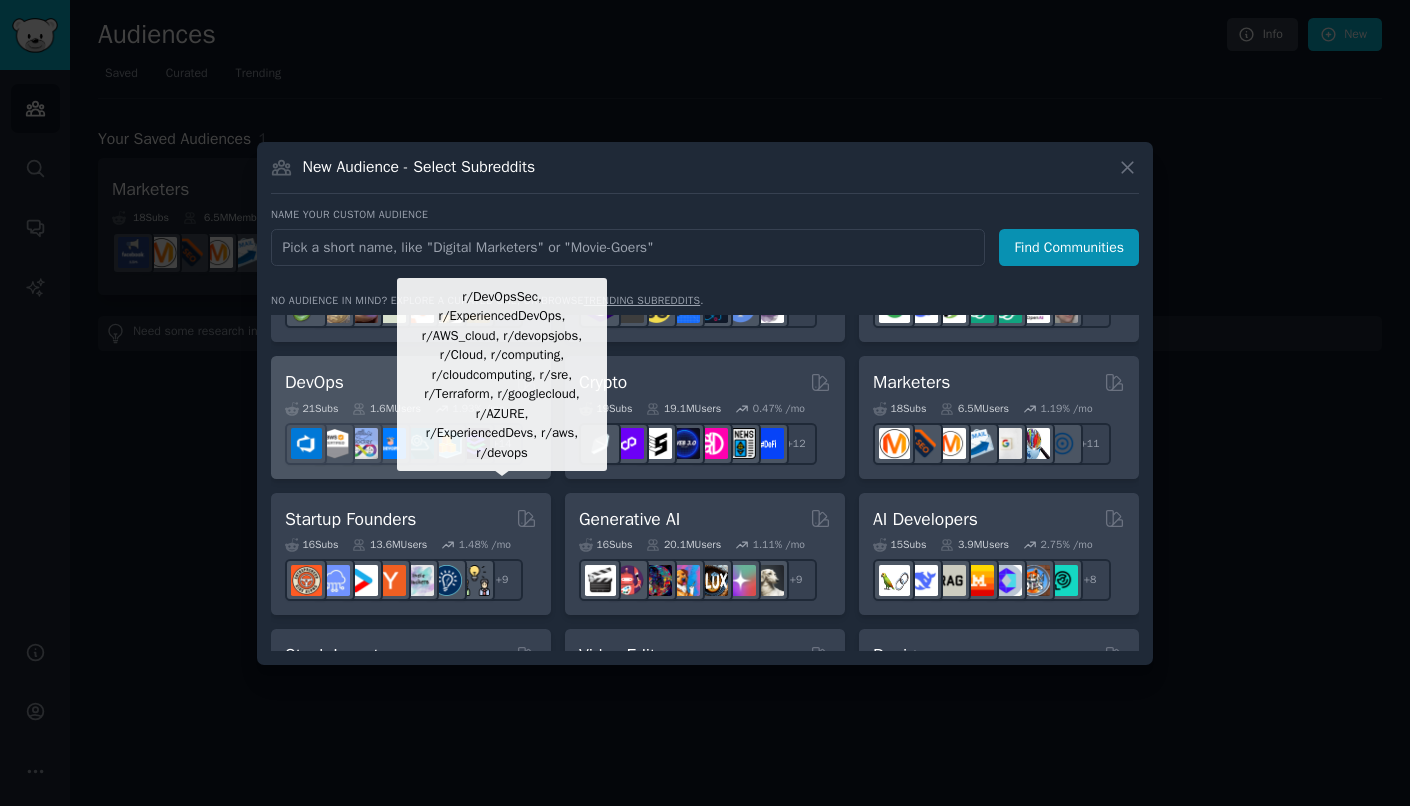 scroll, scrollTop: 112, scrollLeft: 0, axis: vertical 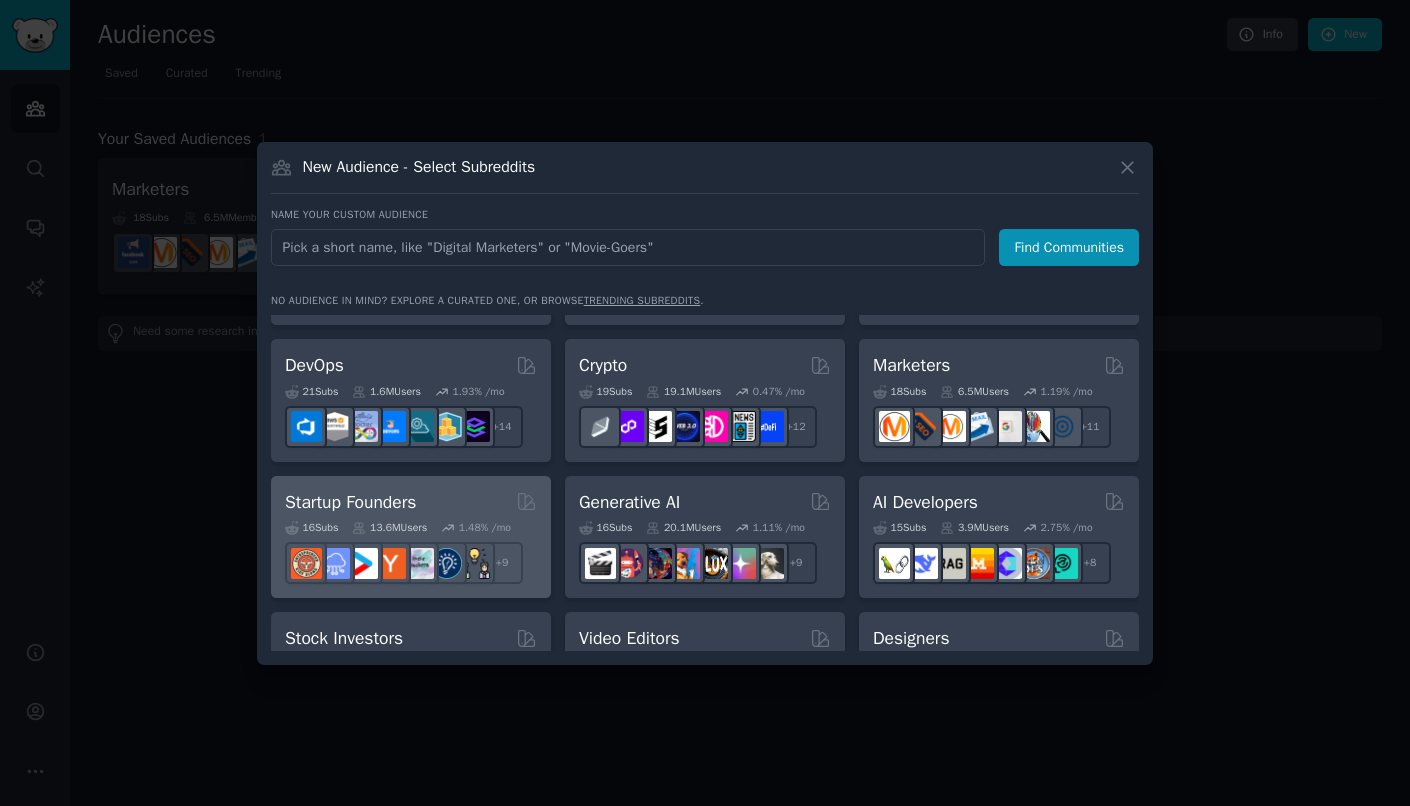 click on "Startup Founders 16 Sub s 13.6M Users 1.48 % /mo r/growmybusiness + 9" at bounding box center (411, 537) 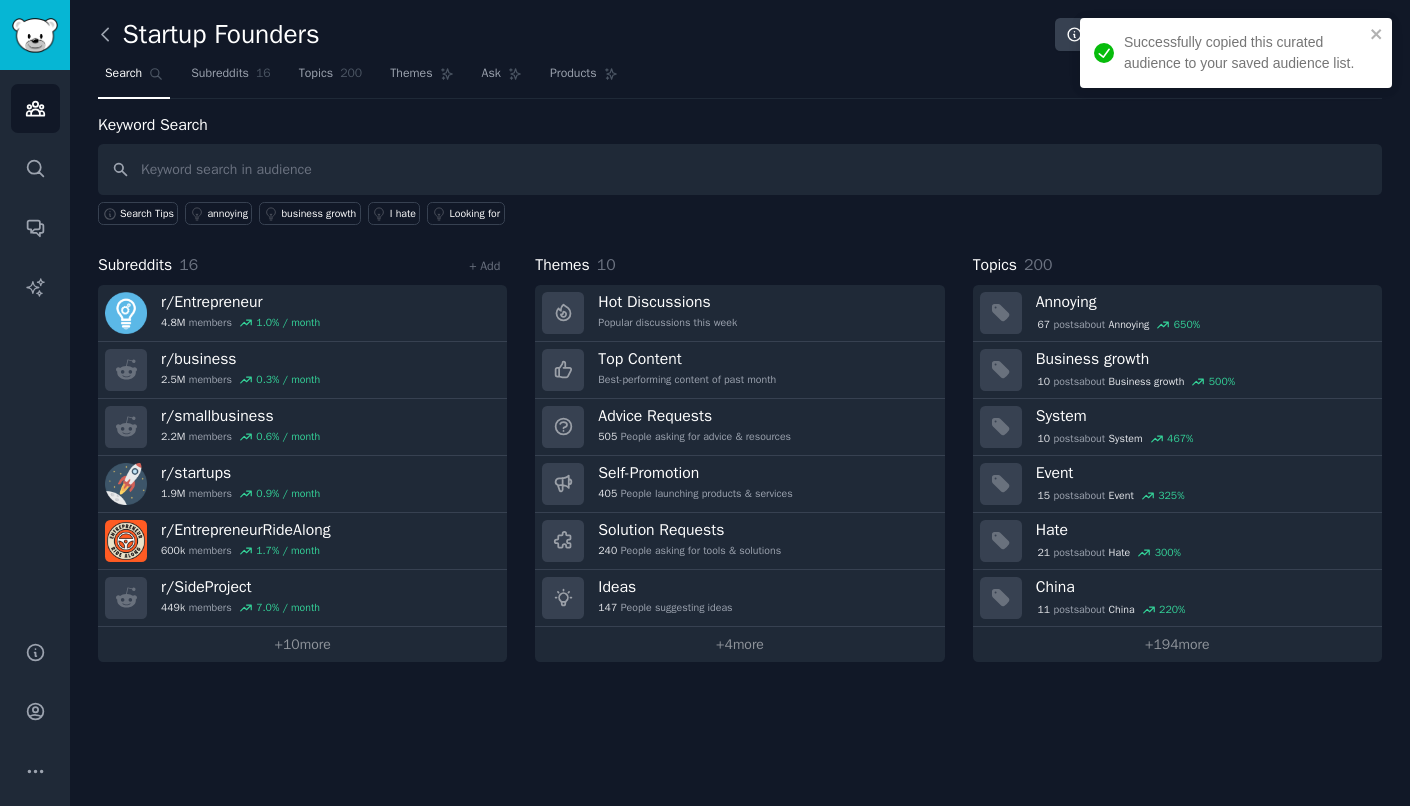 click 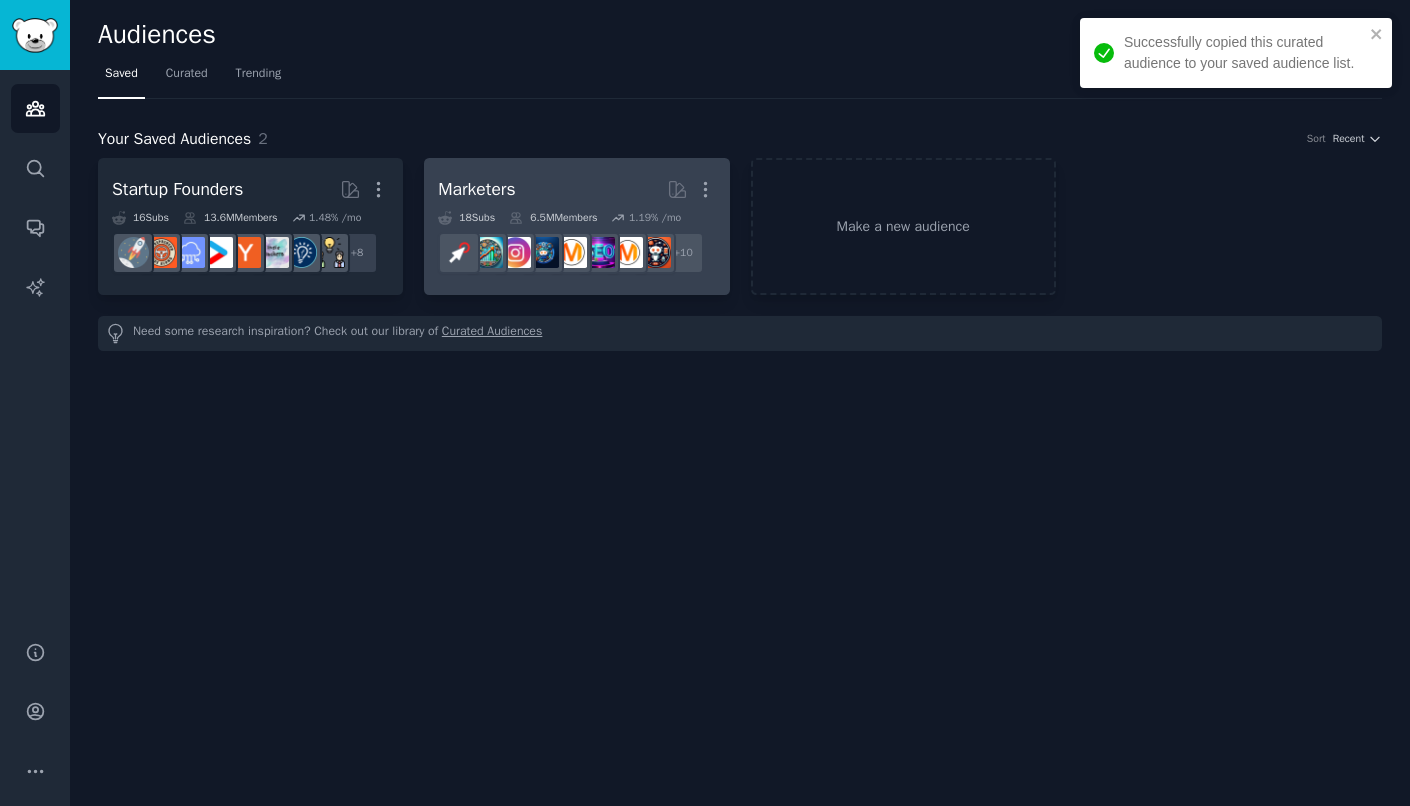 click on "Marketers" at bounding box center [476, 189] 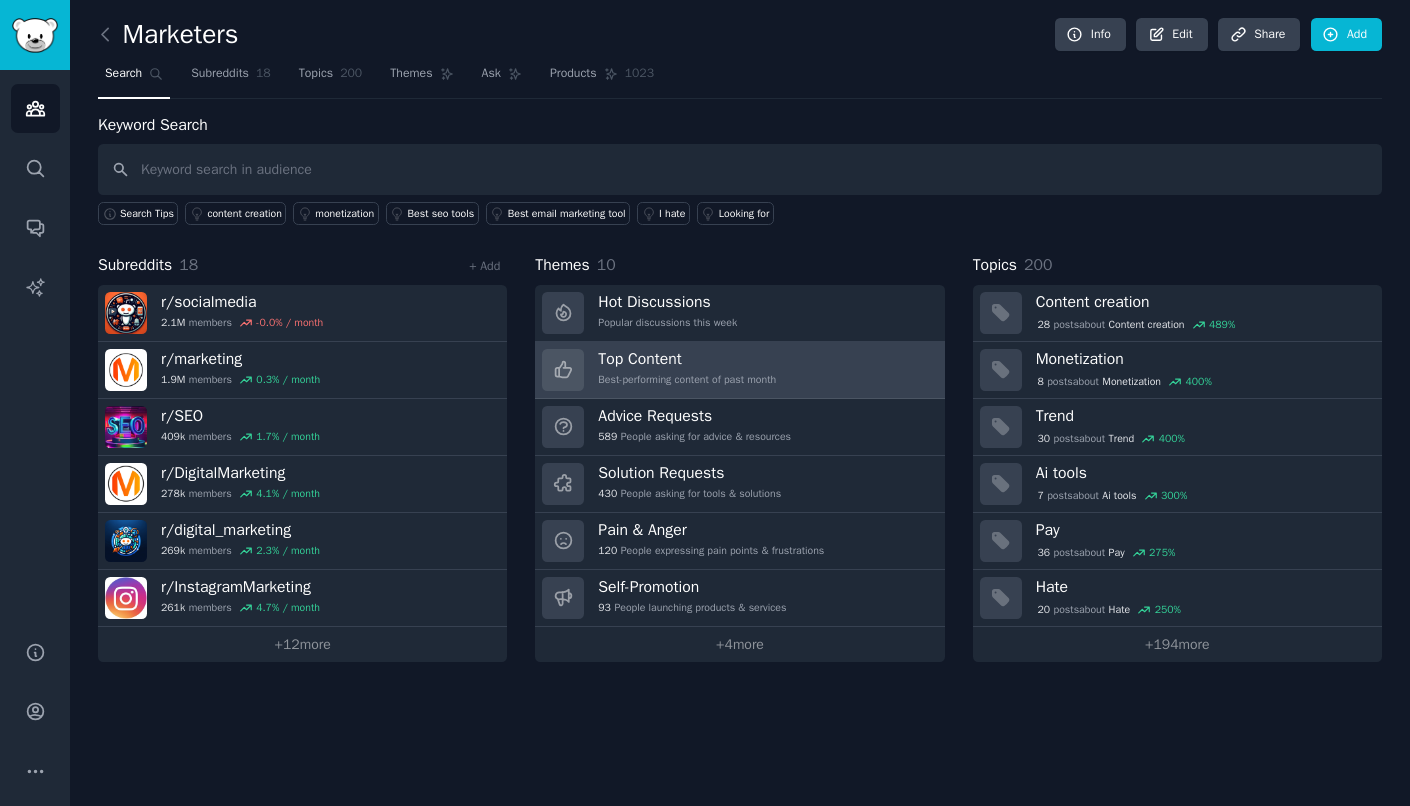 click on "Best-performing content of past month" at bounding box center (687, 380) 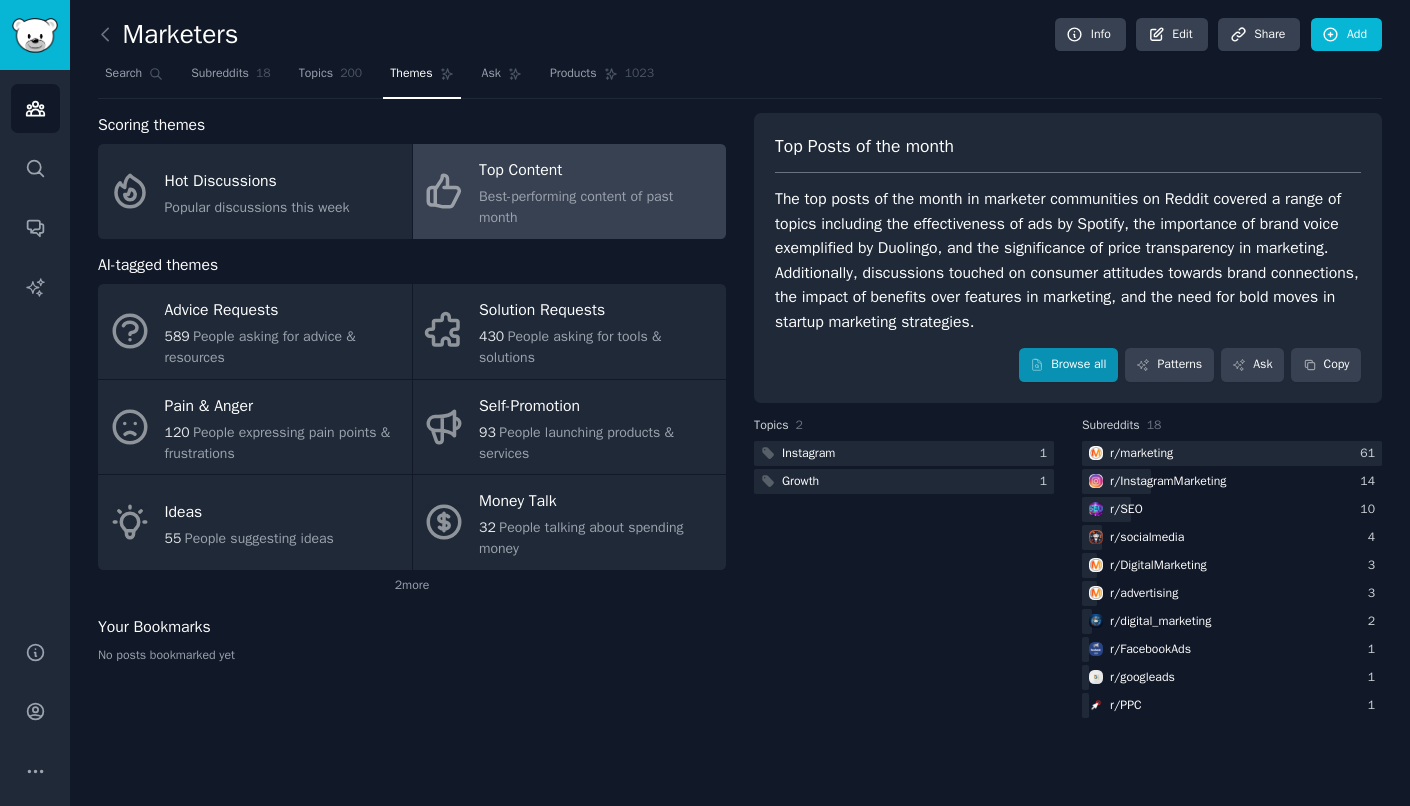 click on "Browse all" at bounding box center (1068, 365) 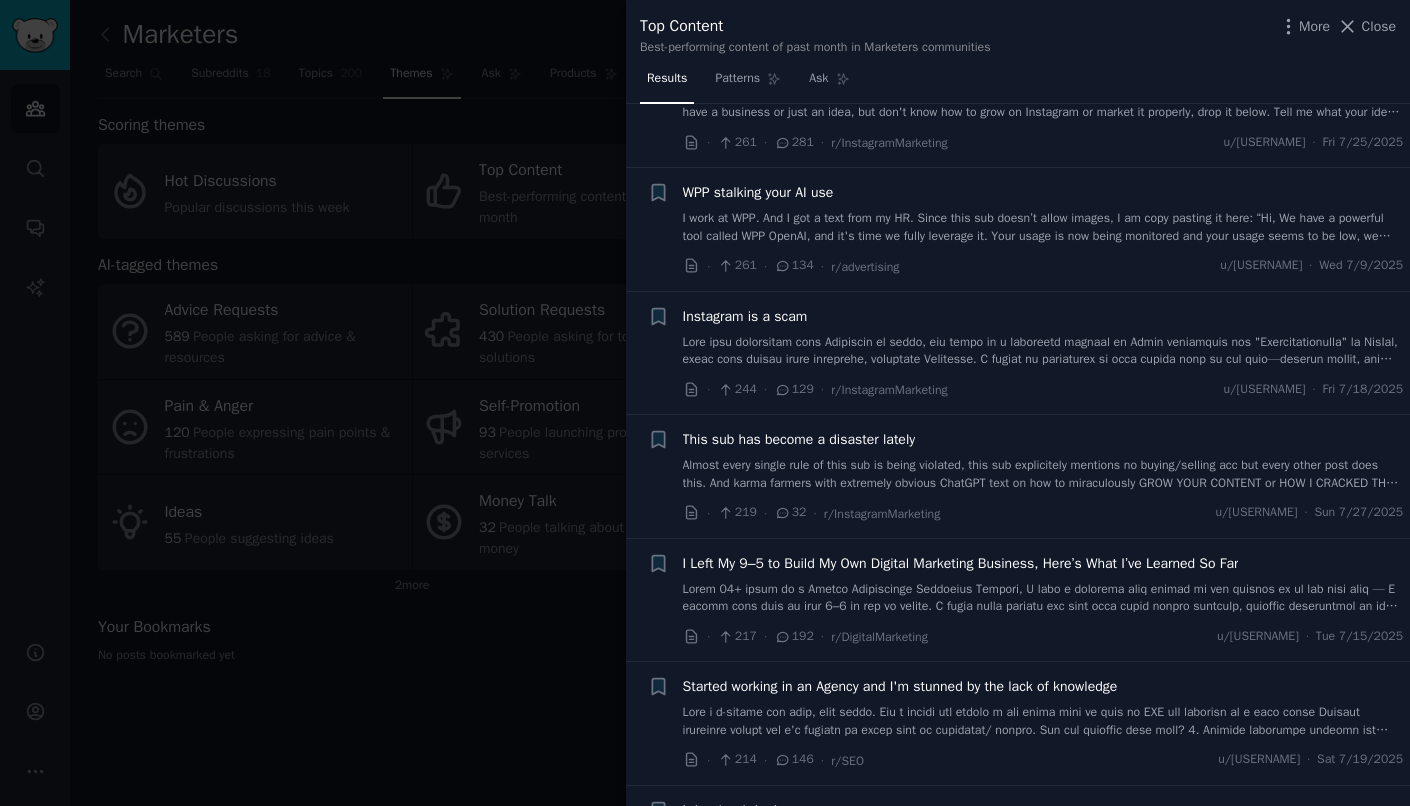 scroll, scrollTop: 1024, scrollLeft: 0, axis: vertical 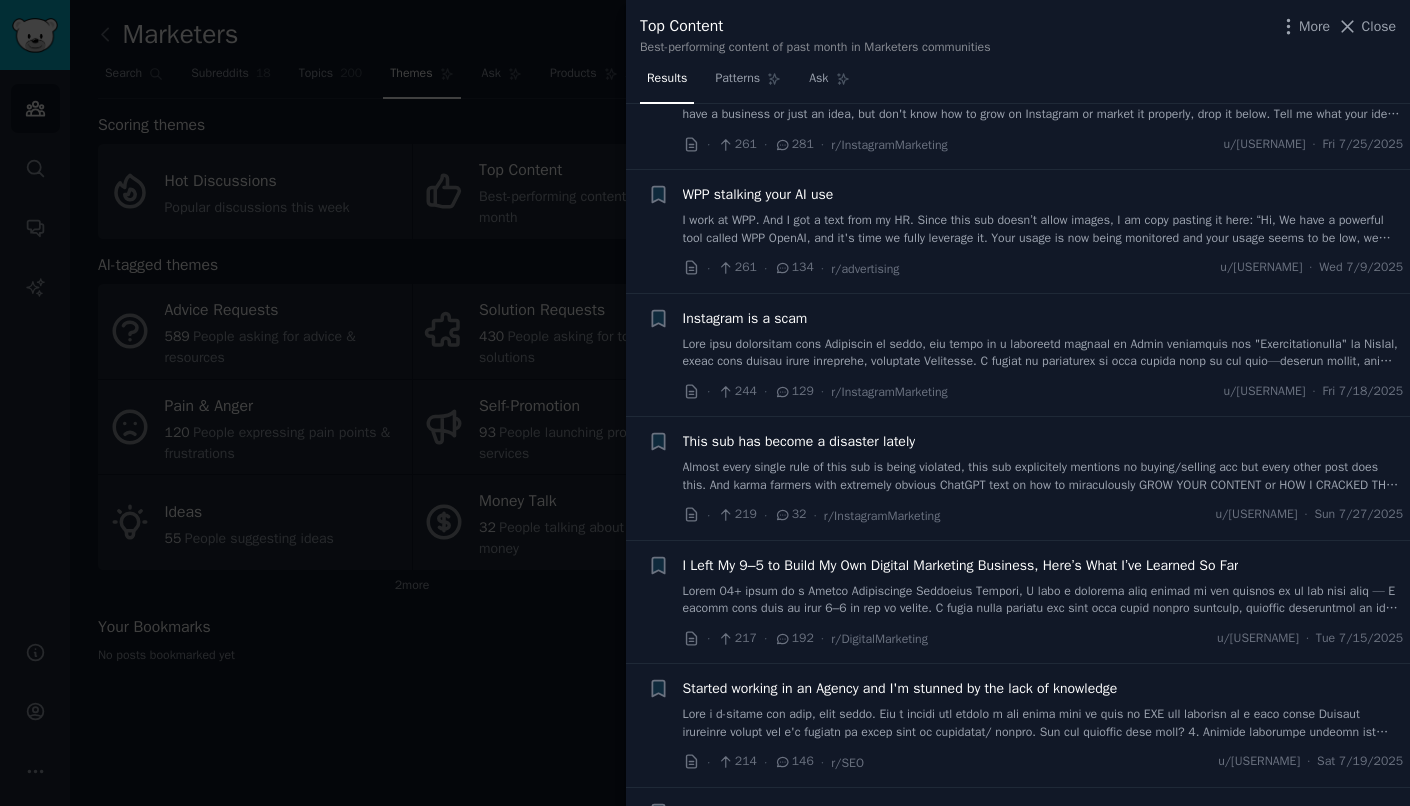 click at bounding box center [705, 403] 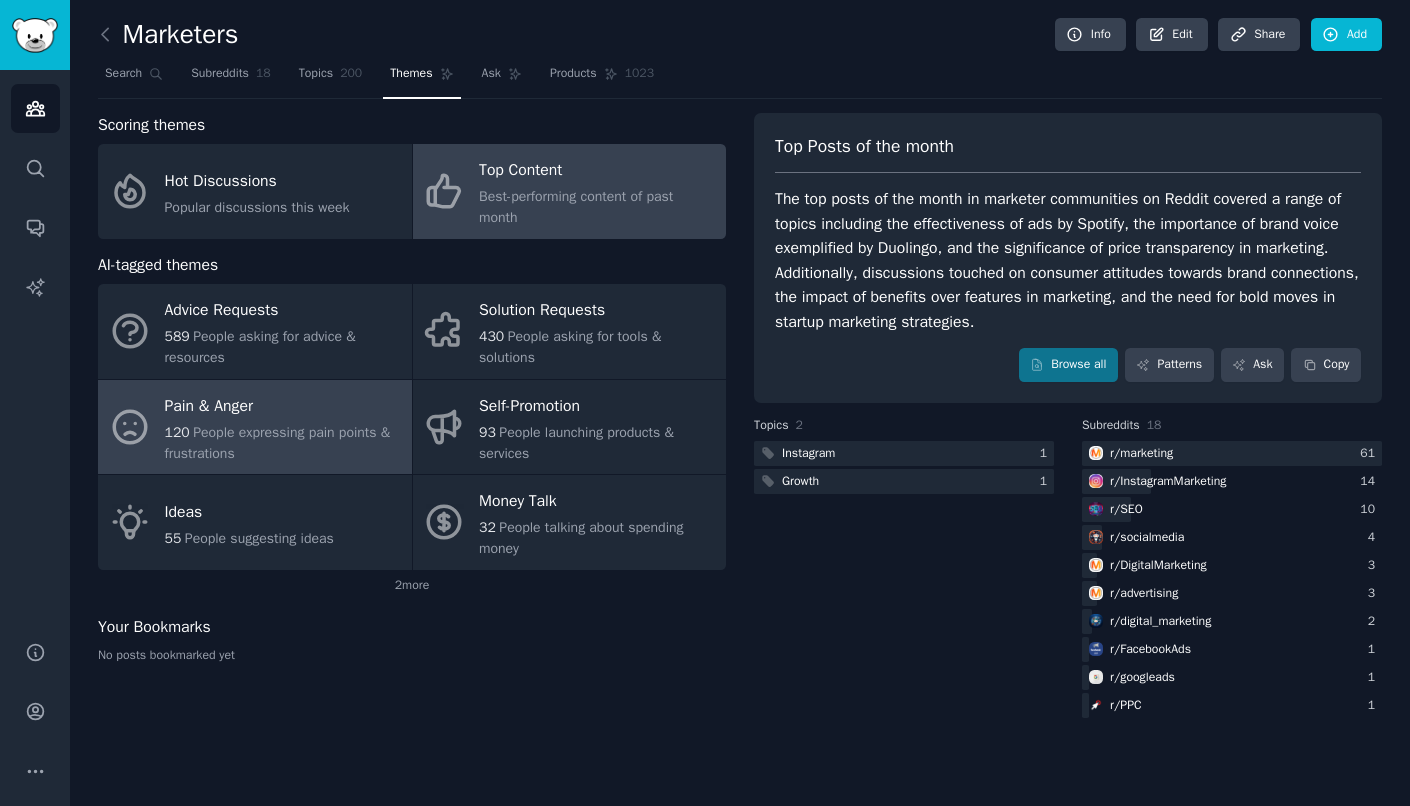 click on "Pain & Anger" at bounding box center [283, 406] 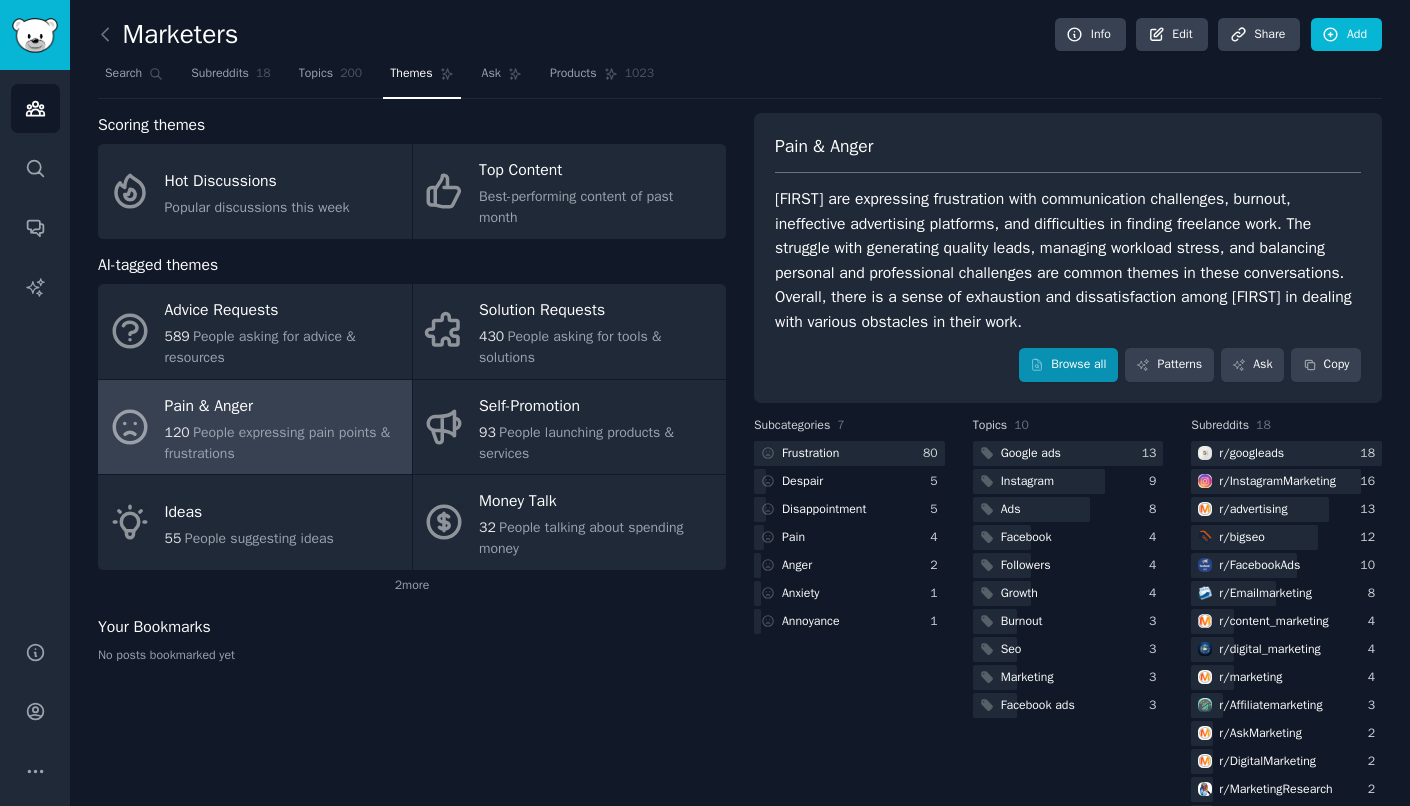 click on "Browse all" at bounding box center (1068, 365) 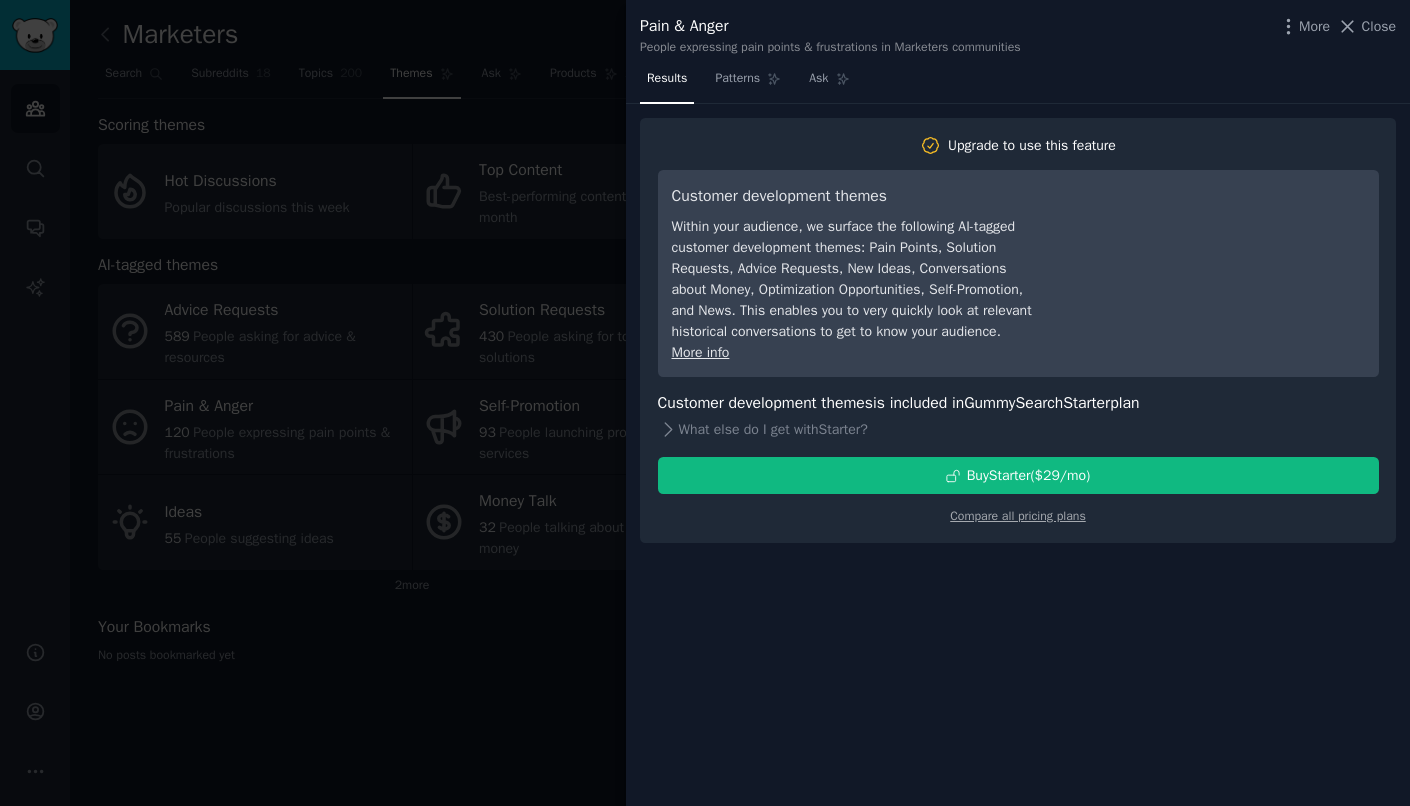 click at bounding box center (705, 403) 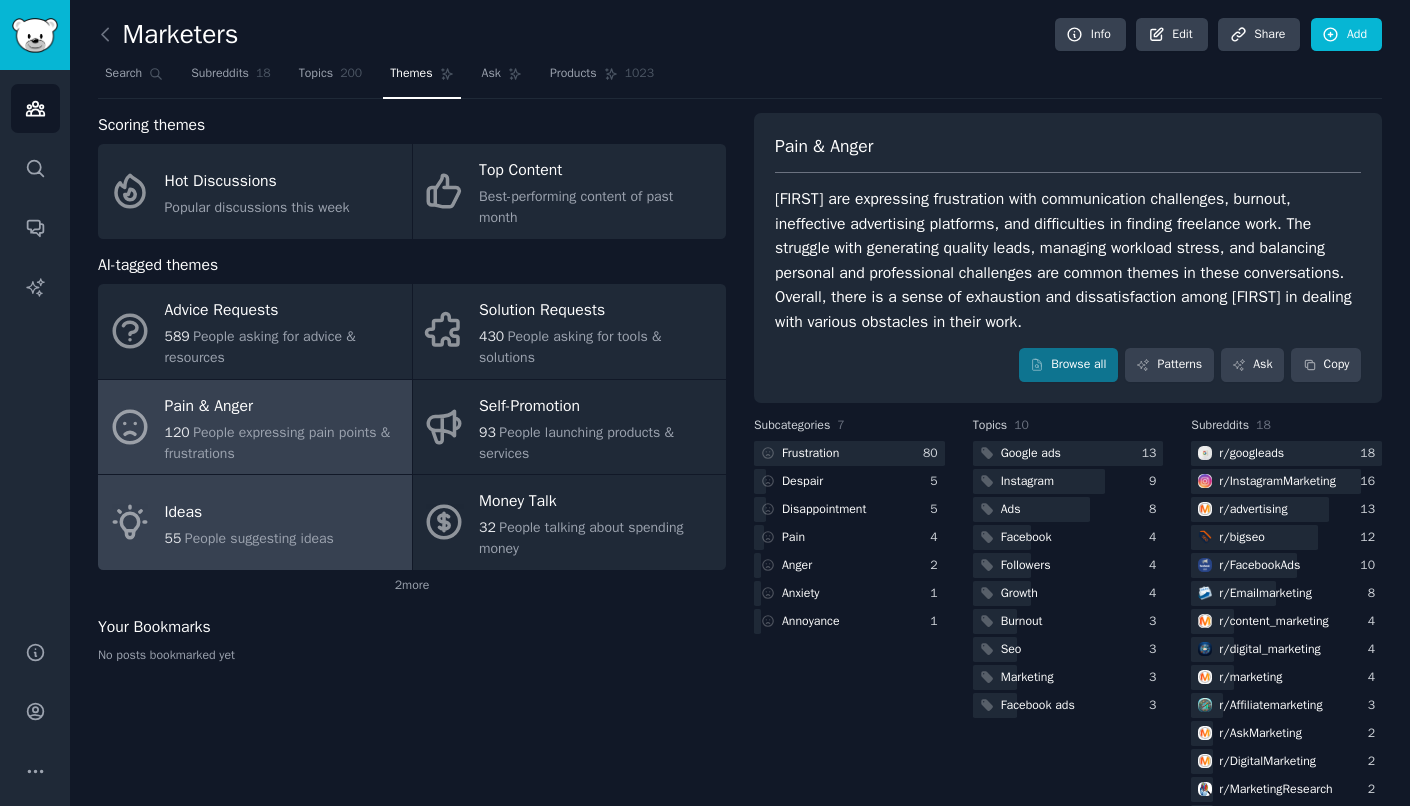 click on "Ideas 55 People suggesting ideas" at bounding box center (255, 522) 